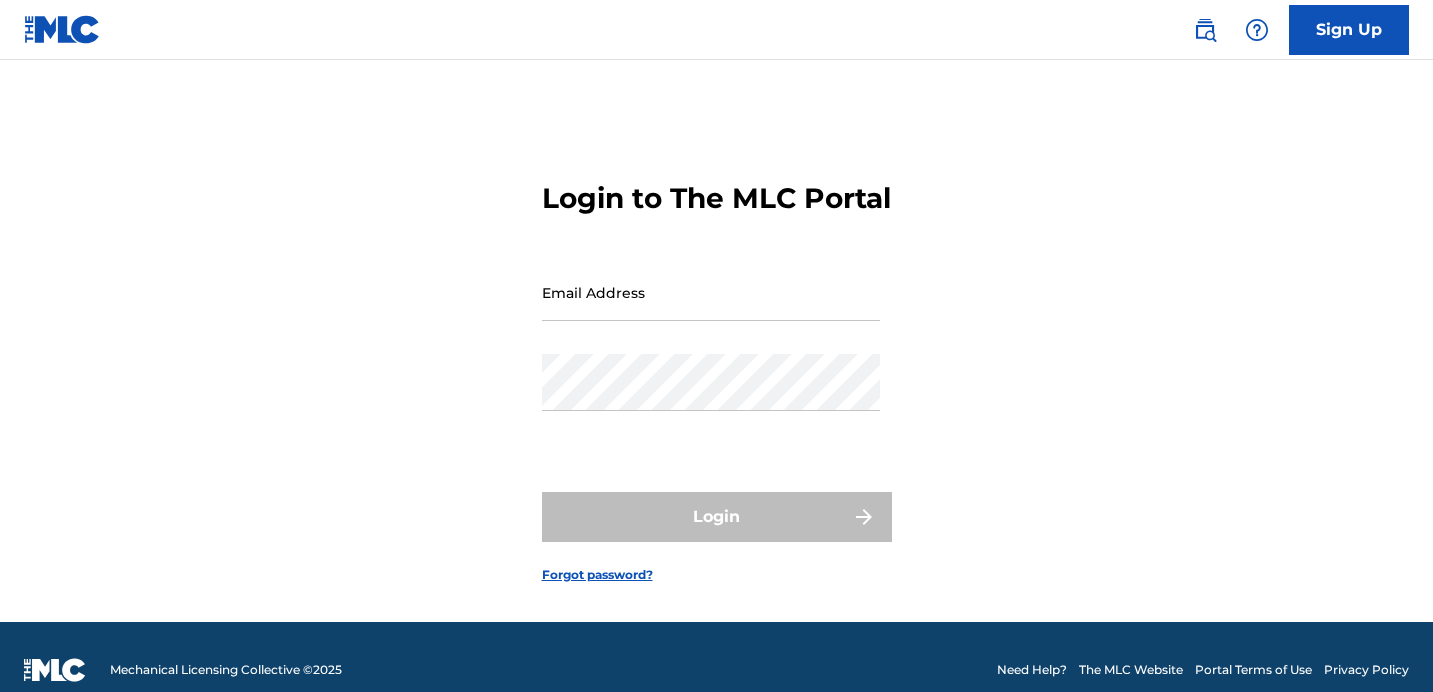 scroll, scrollTop: 0, scrollLeft: 0, axis: both 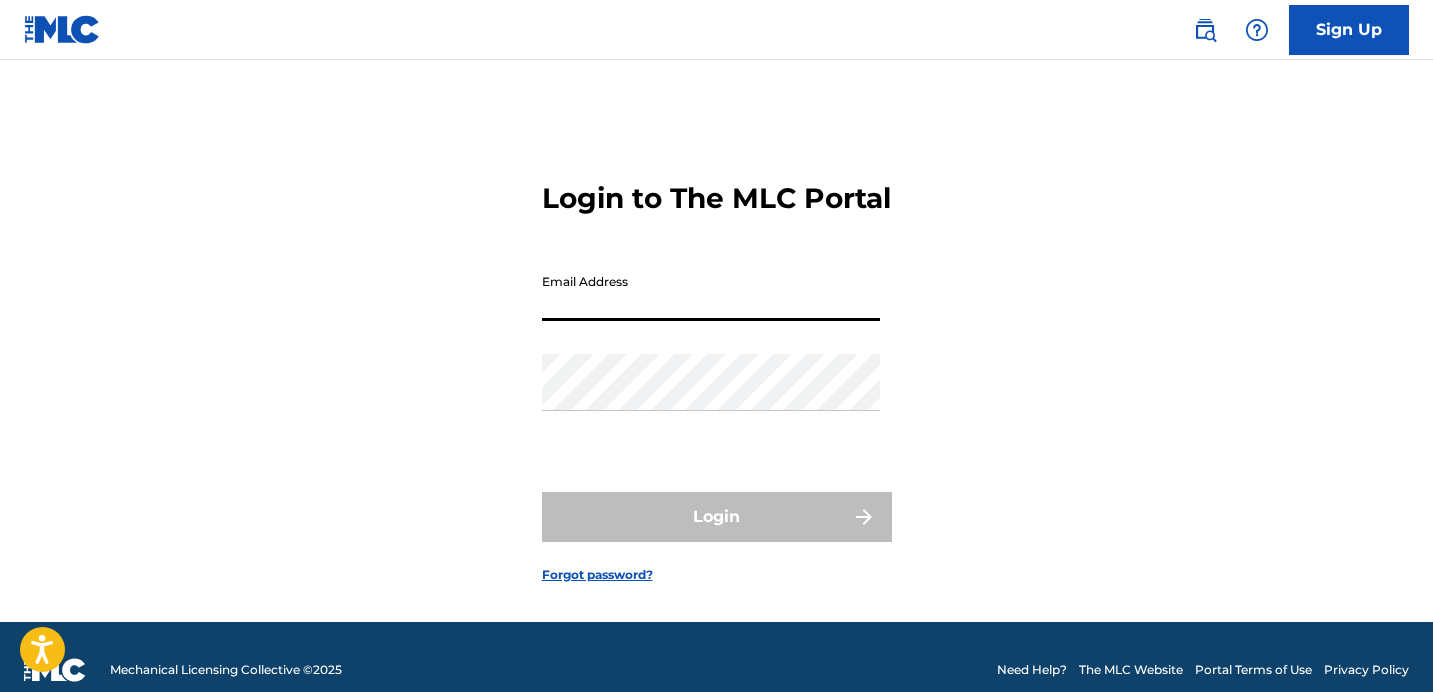 click on "Email Address" at bounding box center (711, 292) 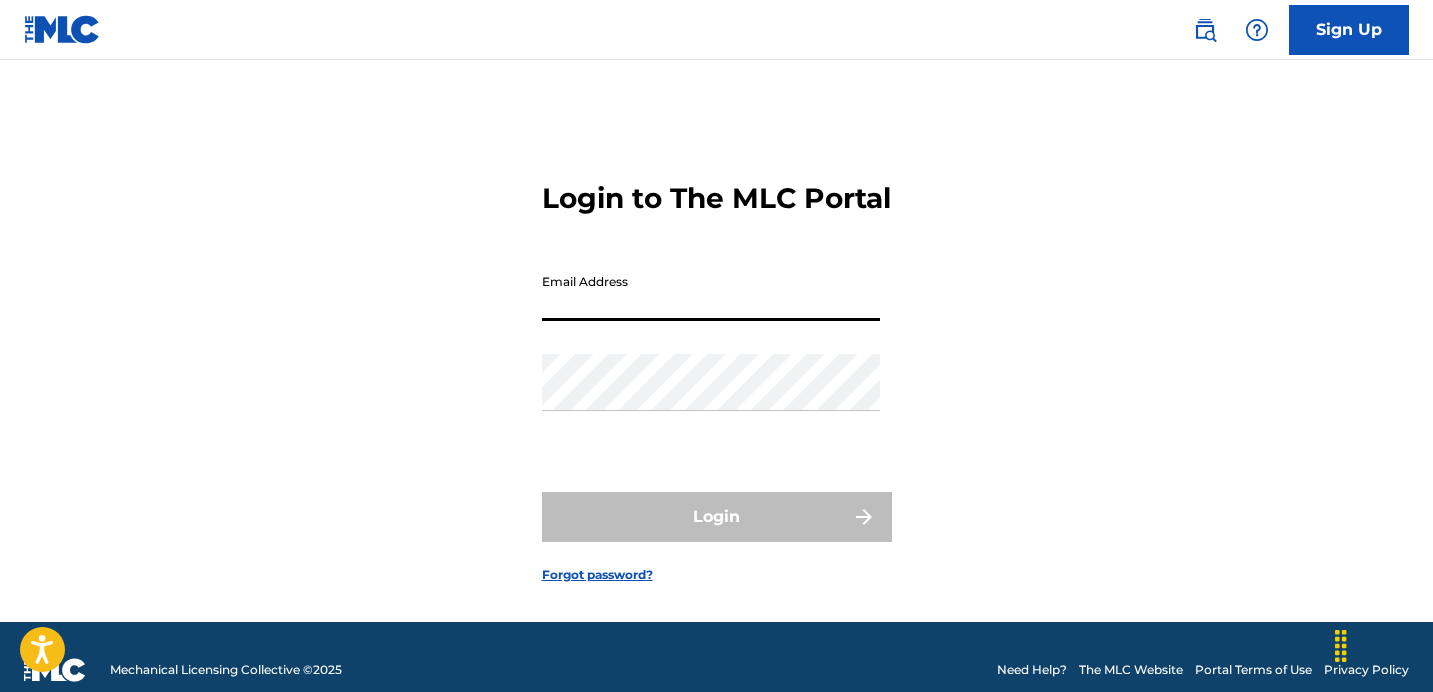 type on "[EMAIL]" 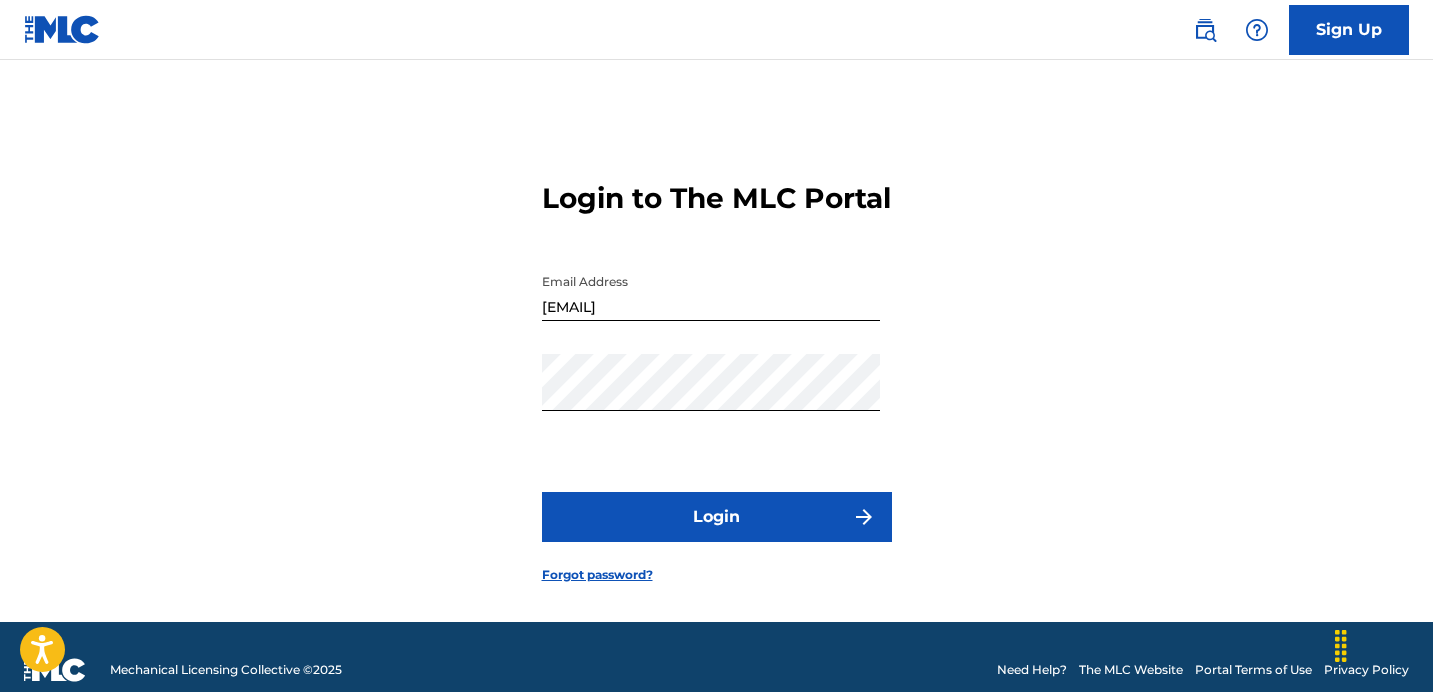 click on "Login" at bounding box center [717, 517] 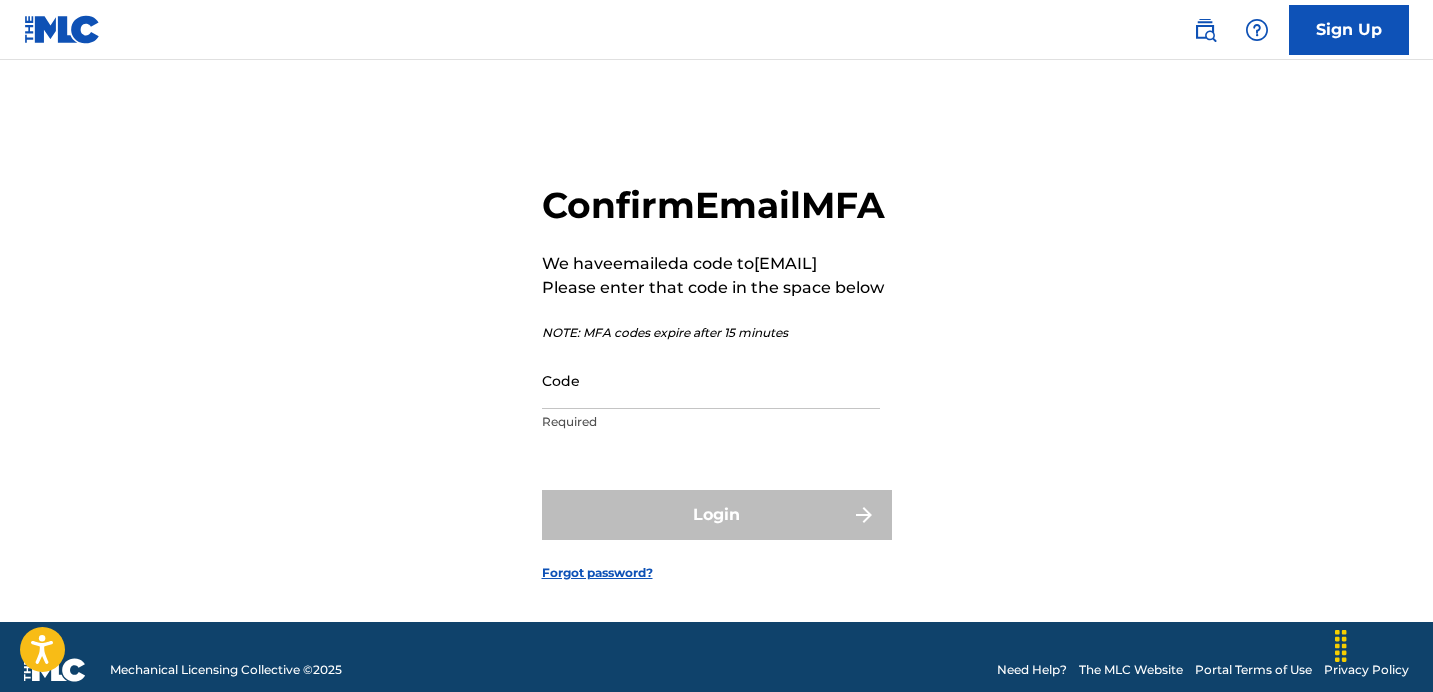 click on "Code" at bounding box center (711, 380) 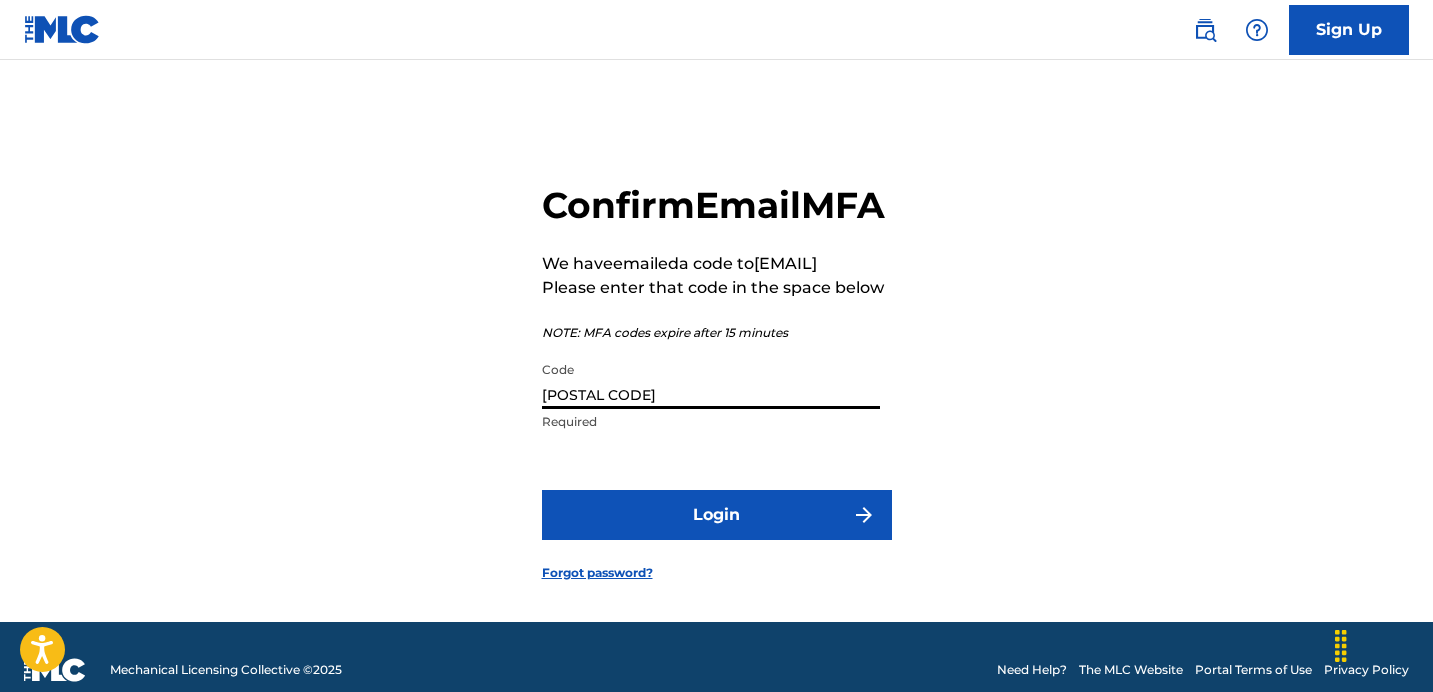 type on "[POSTAL CODE]" 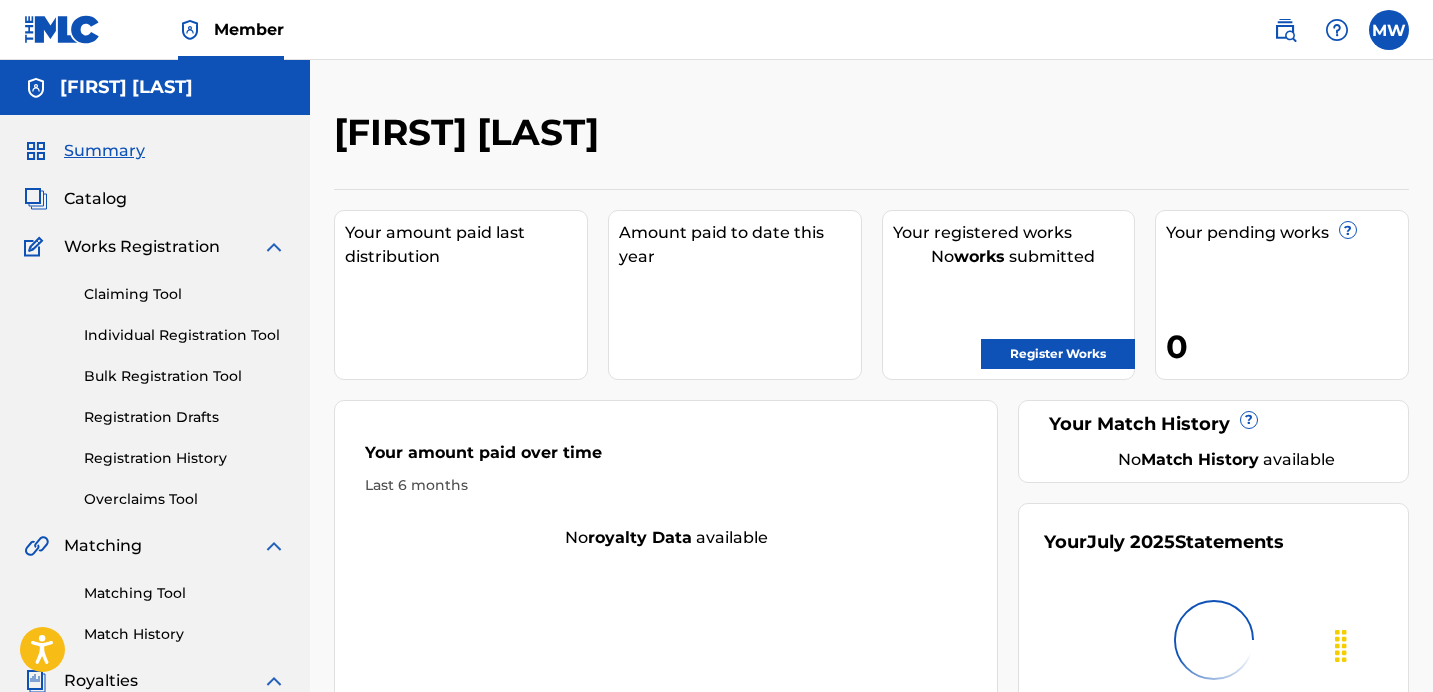 scroll, scrollTop: 0, scrollLeft: 0, axis: both 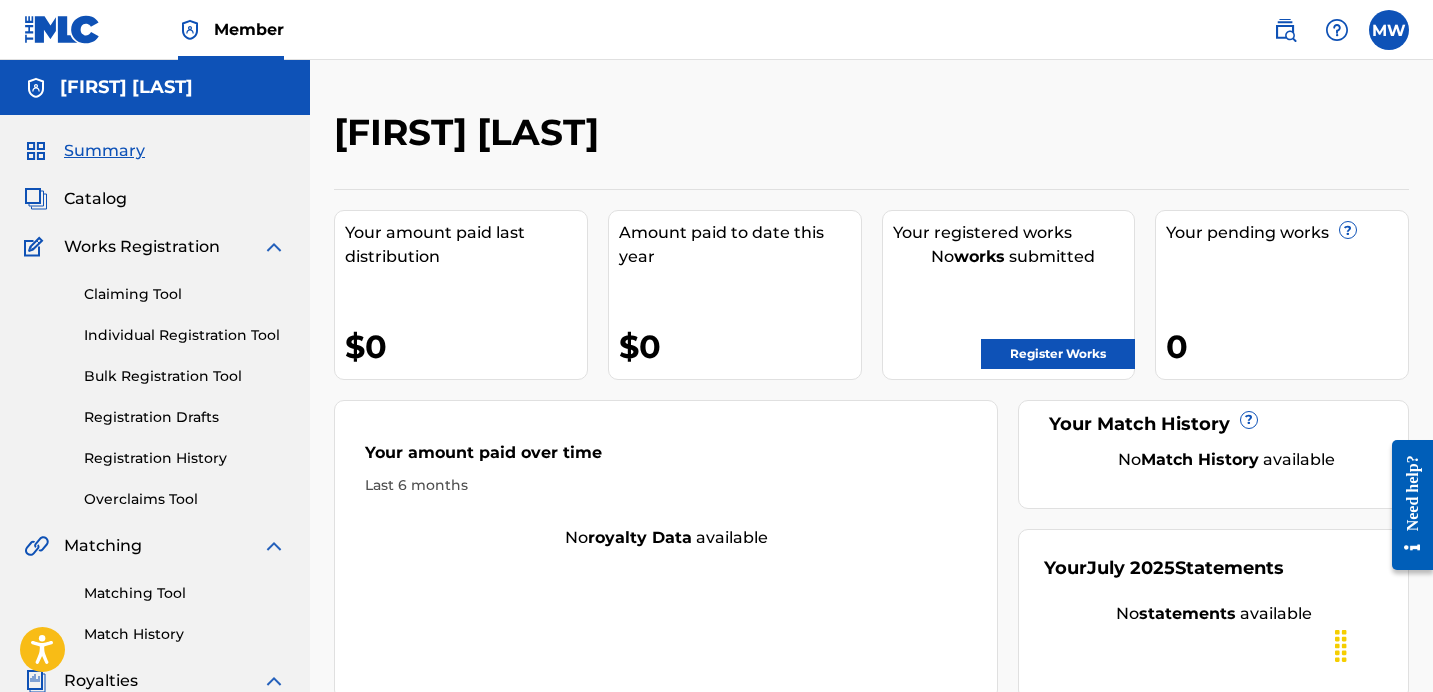 click on "Works Registration" at bounding box center (142, 247) 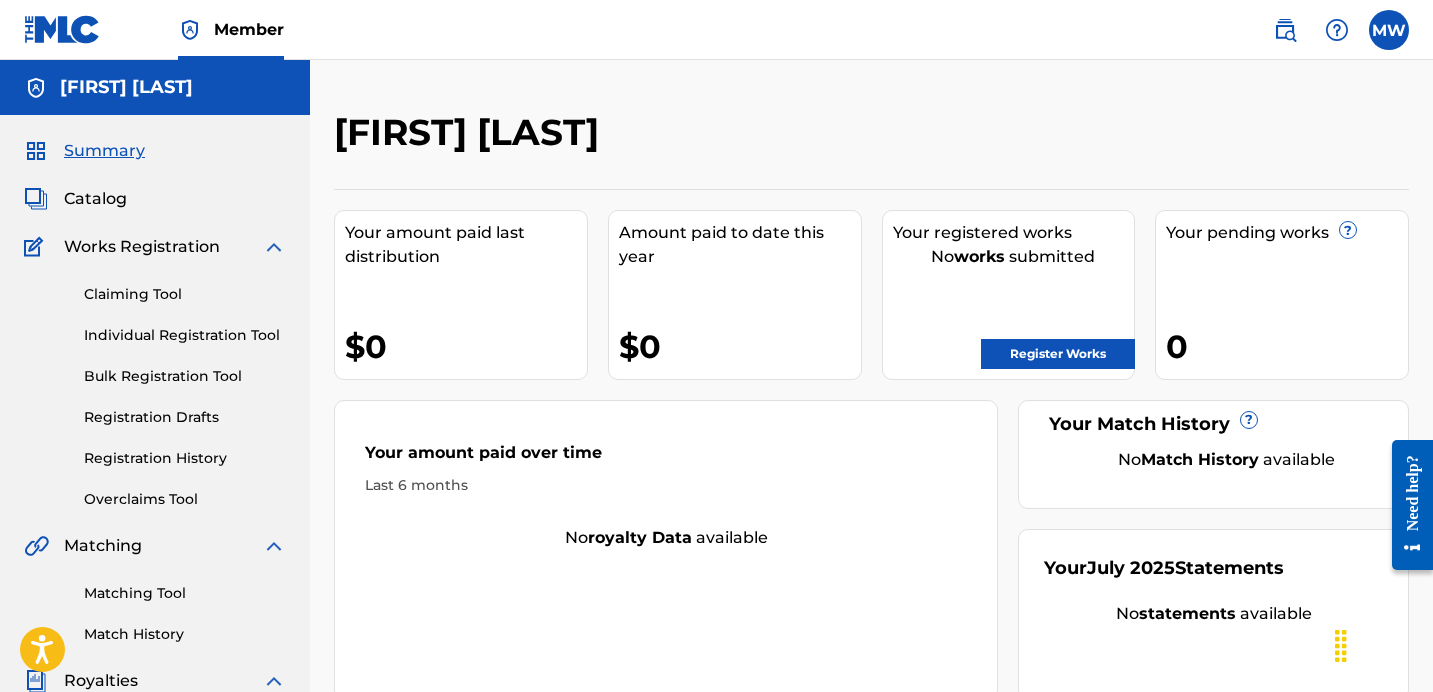 click on "Claiming Tool" at bounding box center [185, 294] 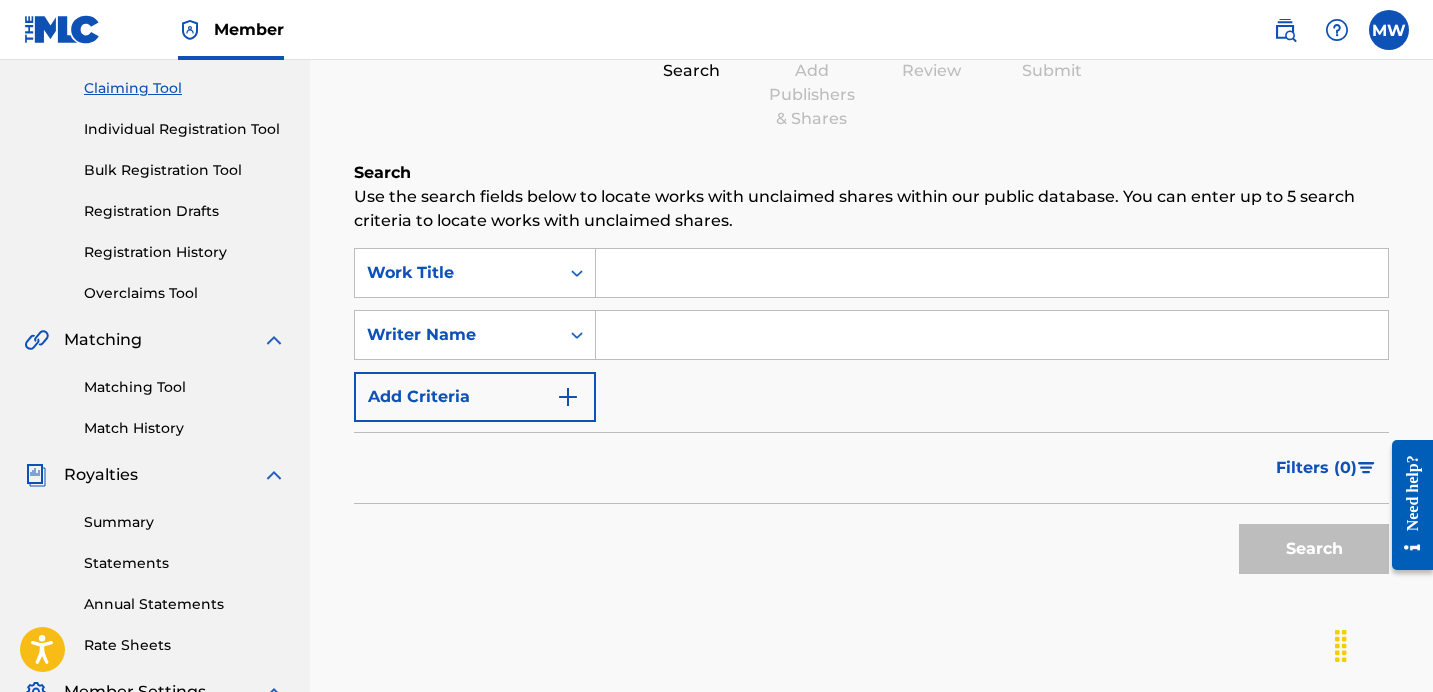 scroll, scrollTop: 222, scrollLeft: 0, axis: vertical 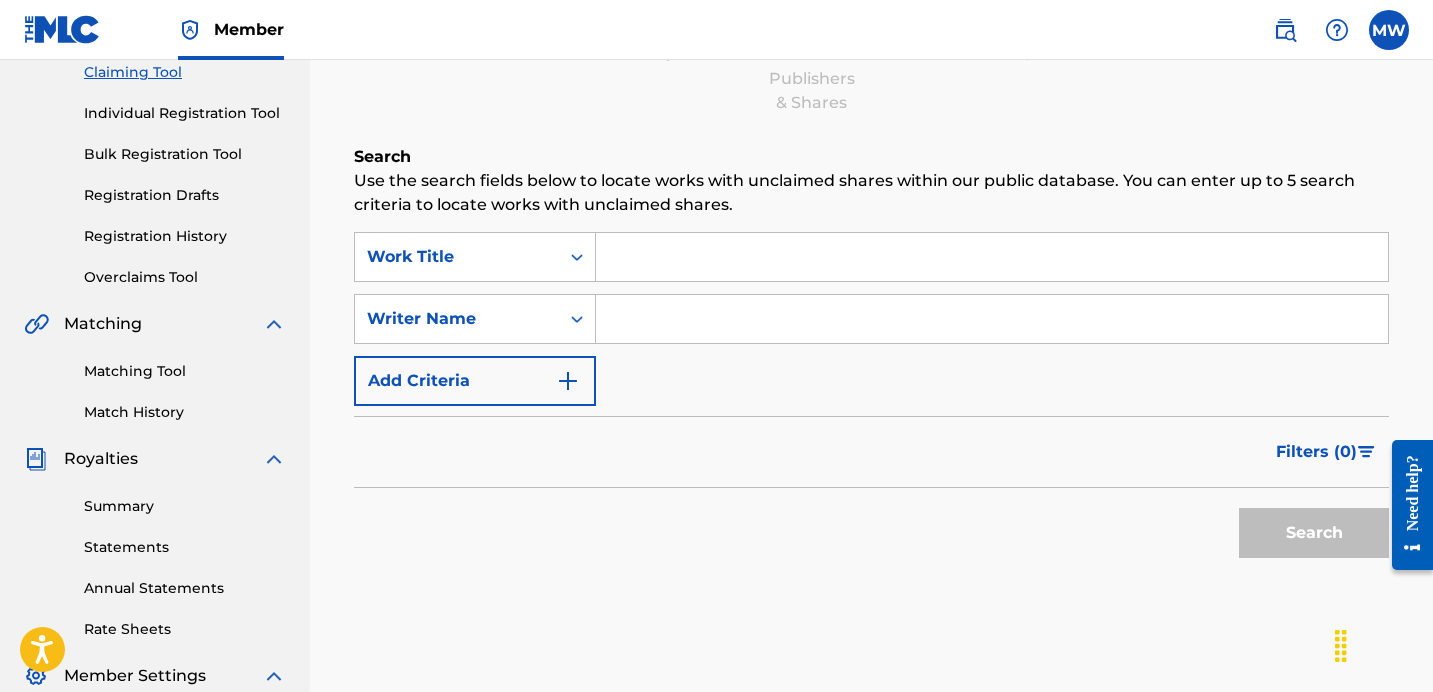 click on "Registration History" at bounding box center [185, 236] 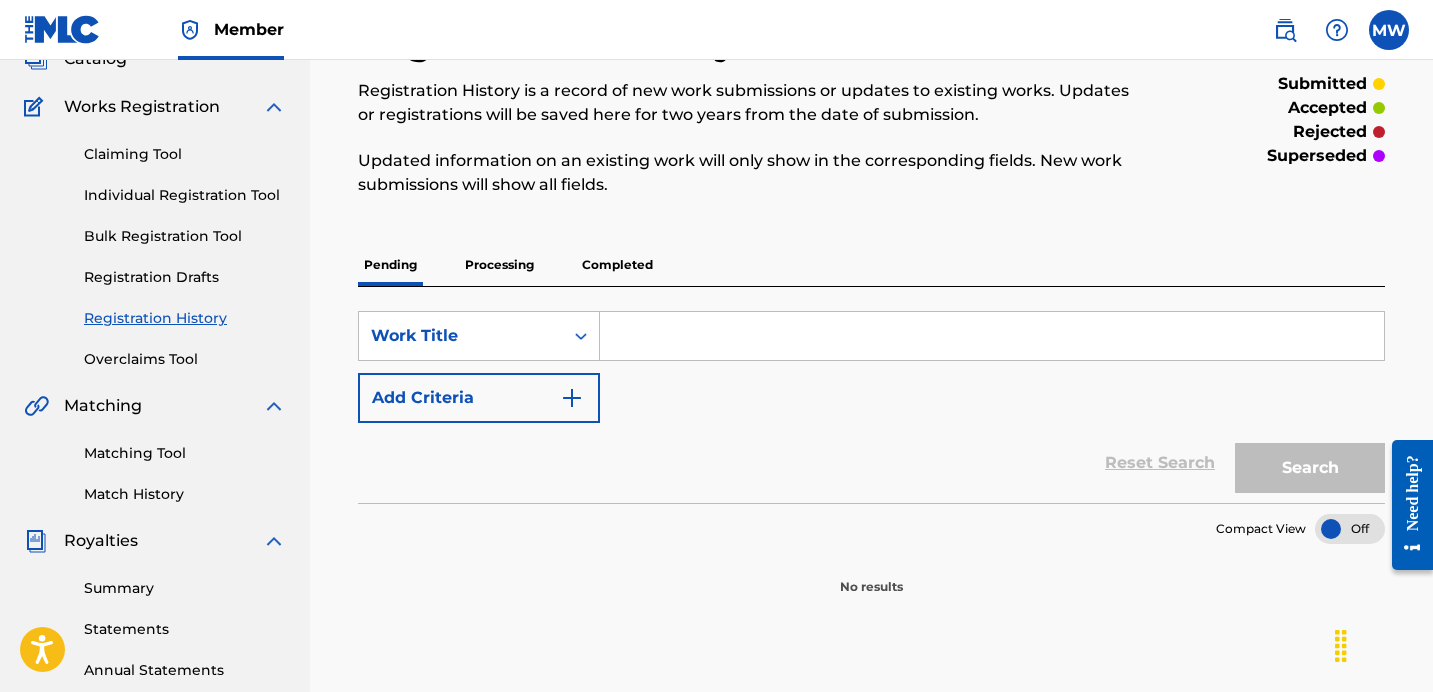 scroll, scrollTop: 281, scrollLeft: 0, axis: vertical 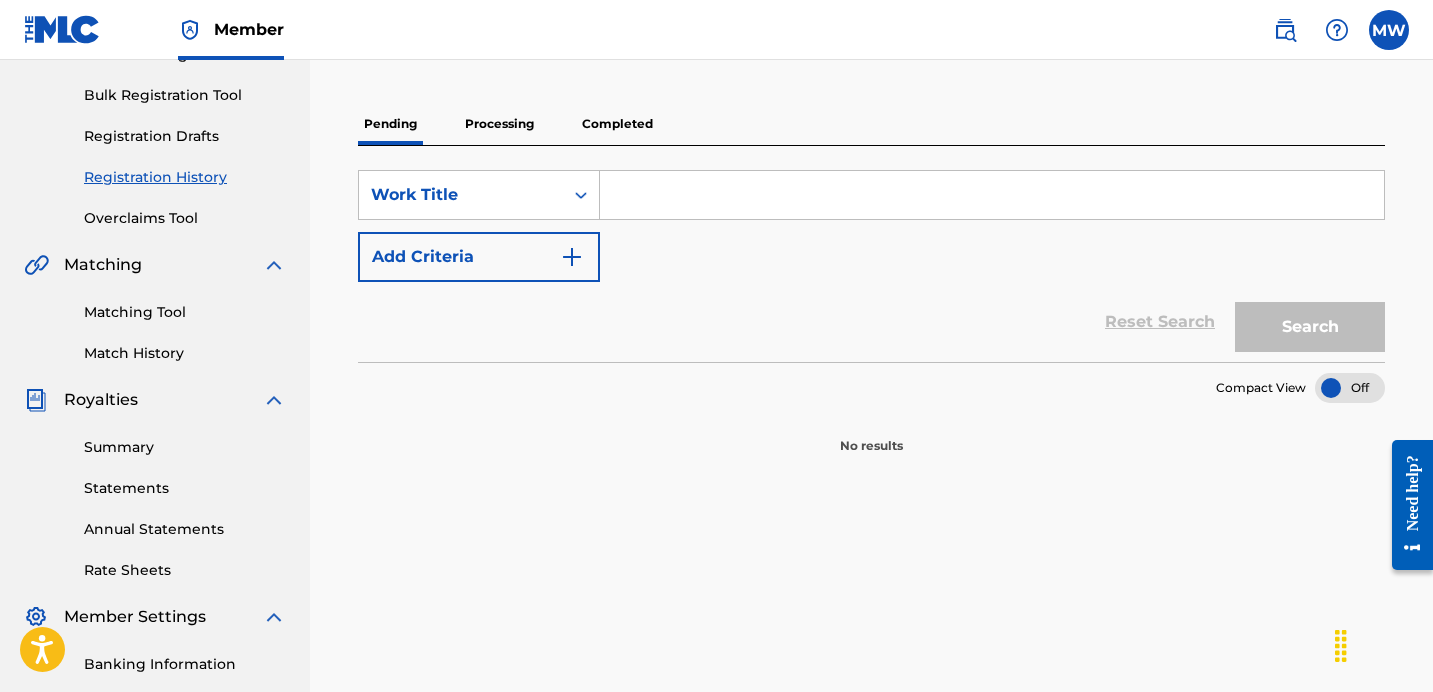 click on "Processing" at bounding box center (499, 124) 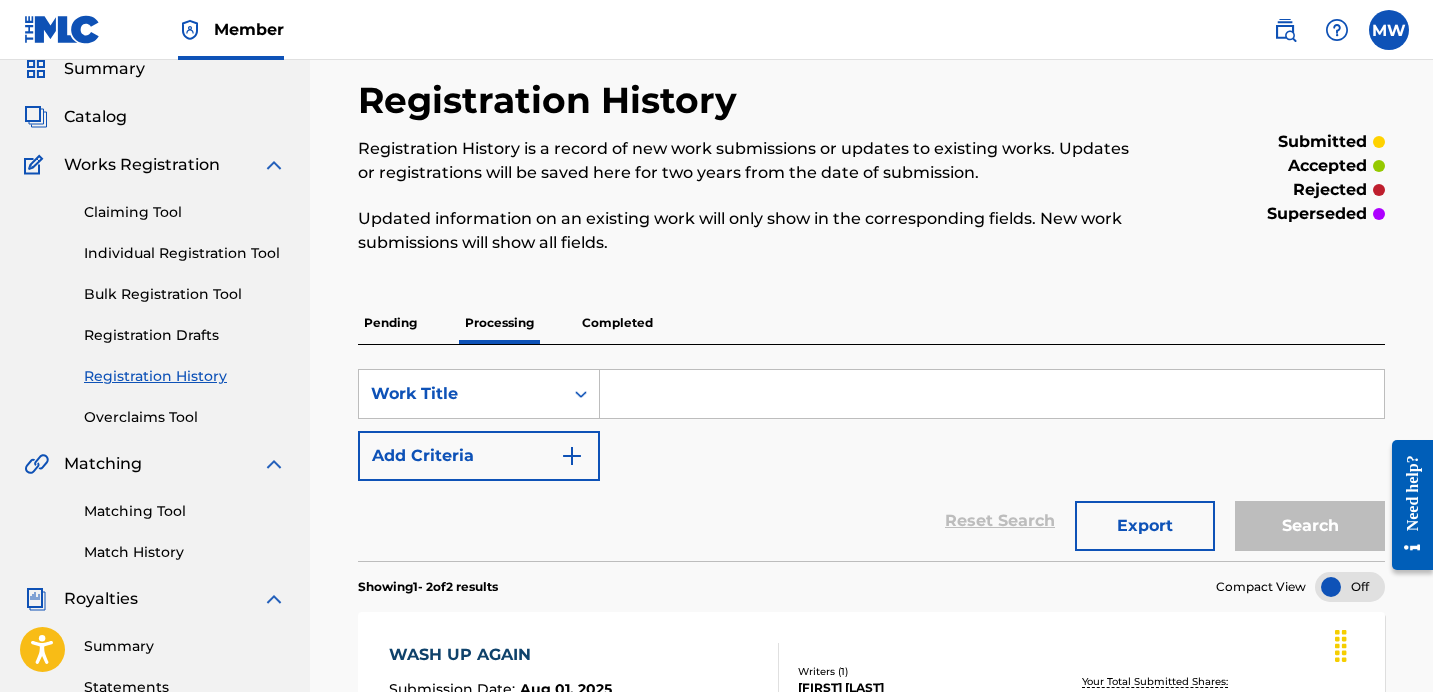 scroll, scrollTop: 70, scrollLeft: 0, axis: vertical 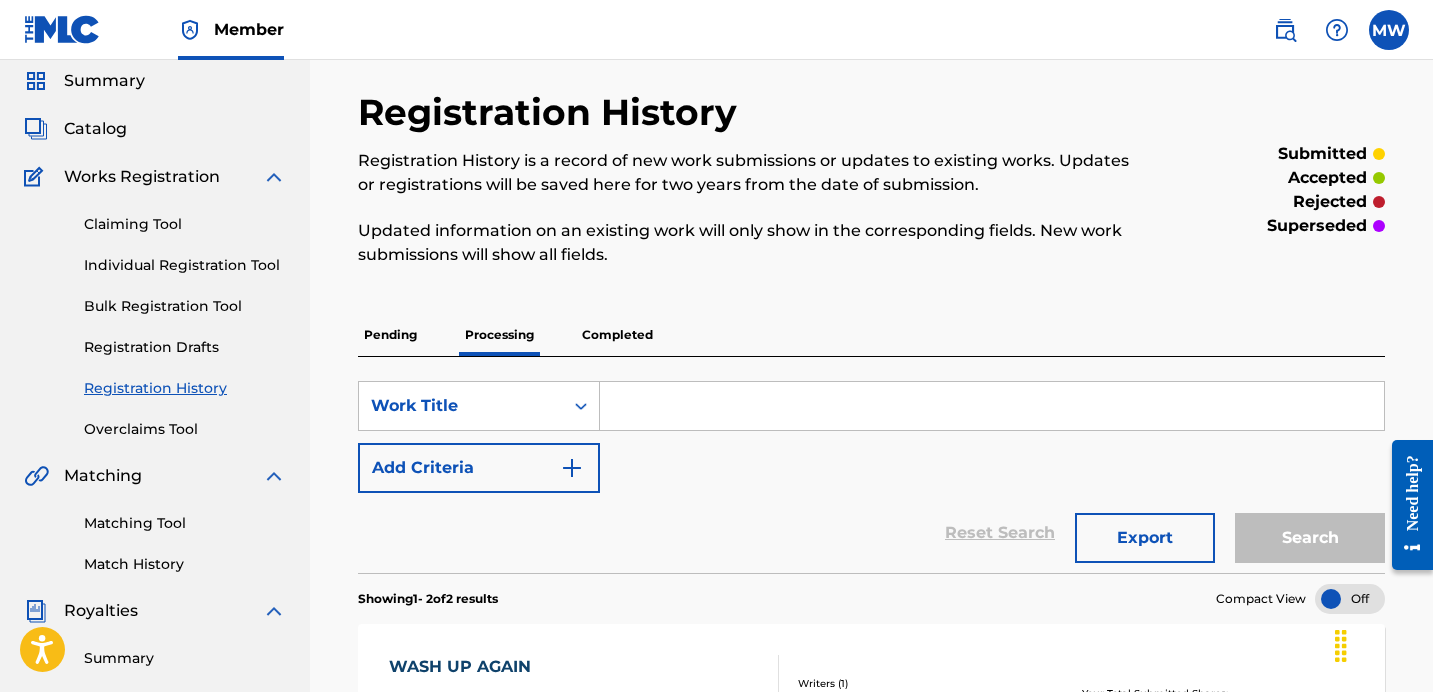 click on "Claiming Tool" at bounding box center (185, 224) 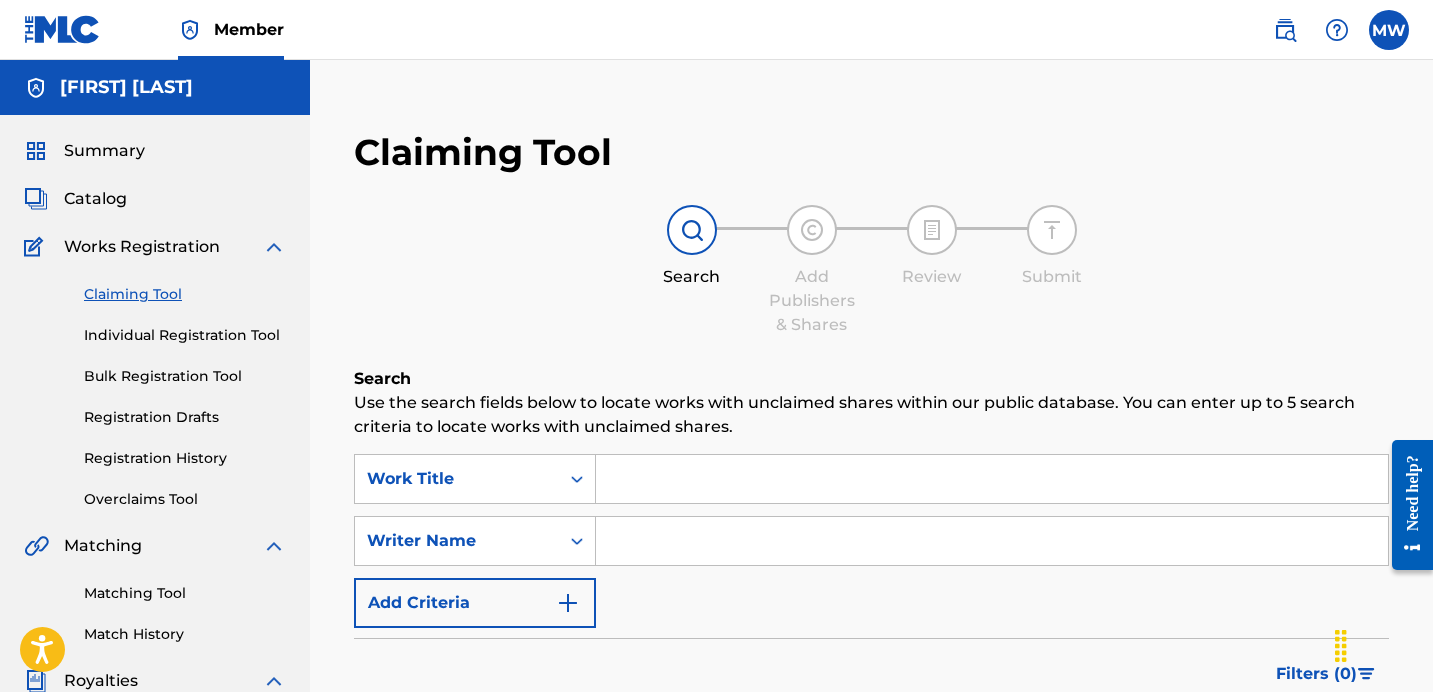 click at bounding box center [992, 479] 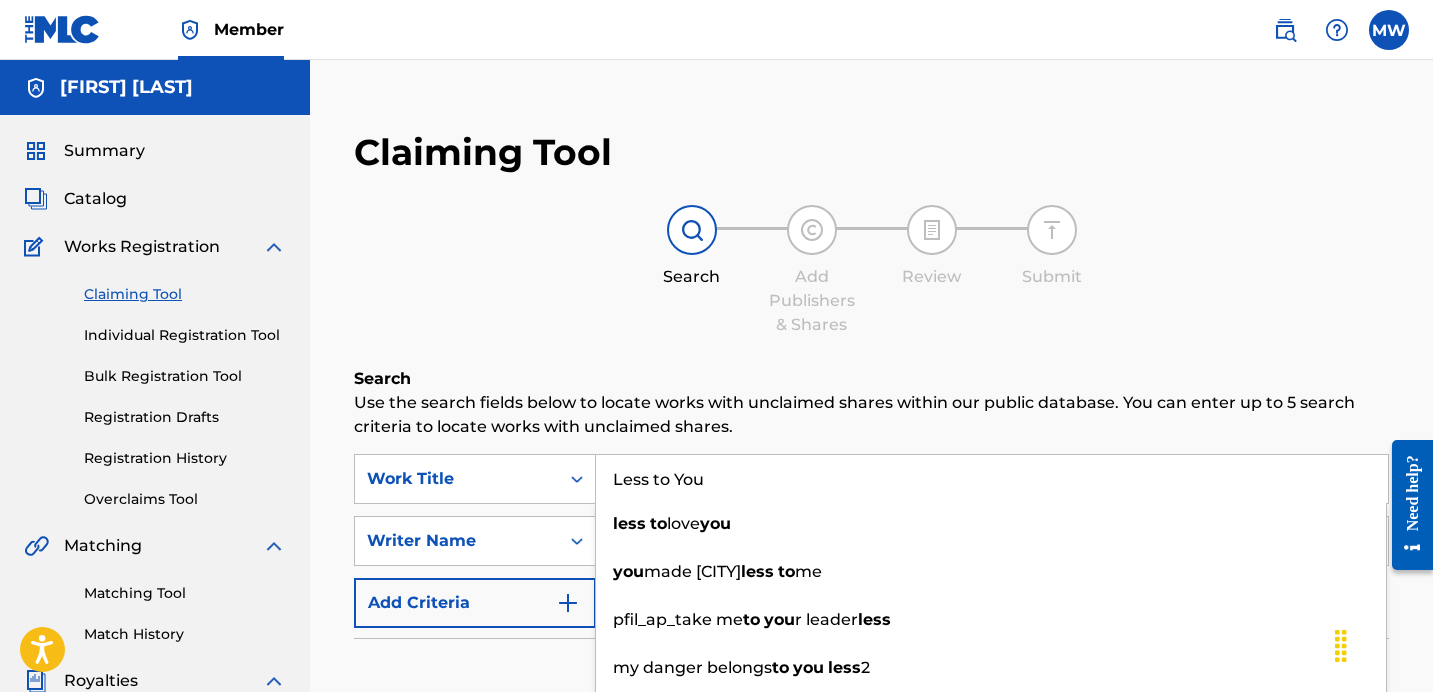 type on "Less to You" 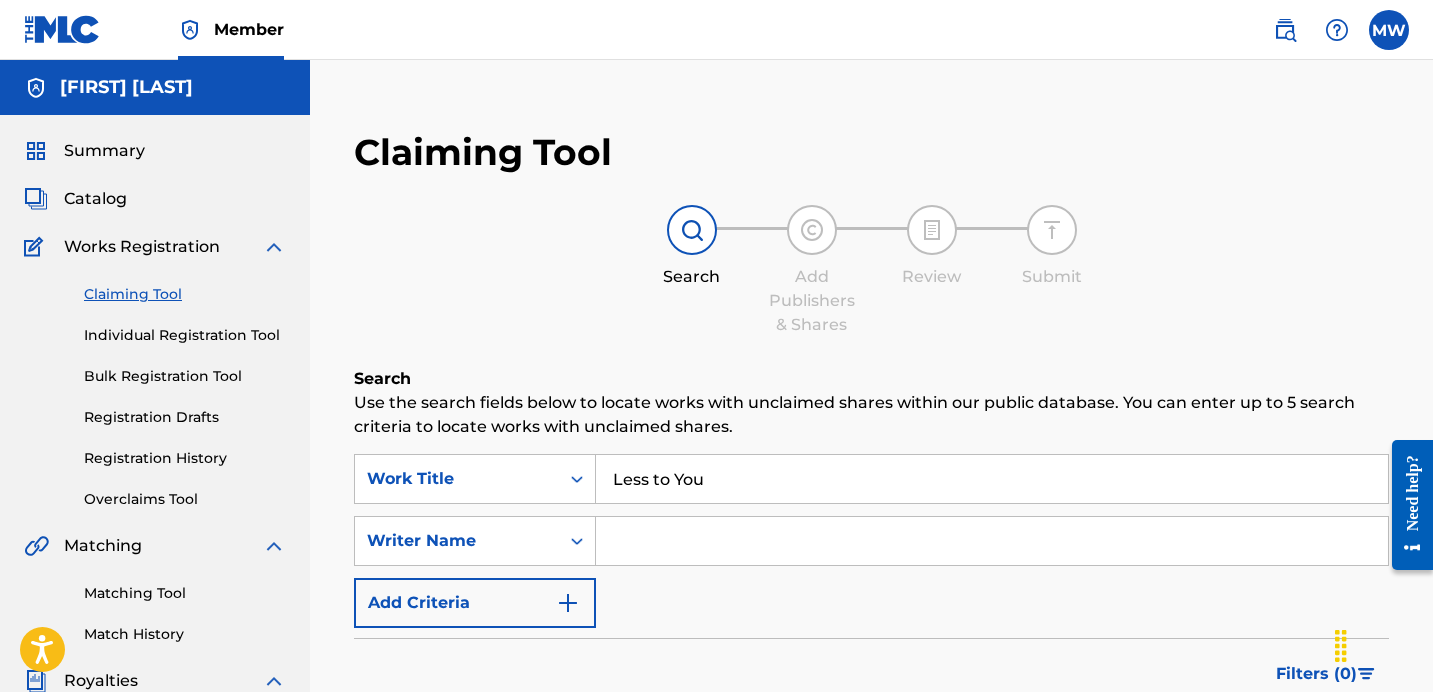 click on "Claiming Tool Search Add Publishers & Shares Review Submit Search Use the search fields below to locate works with unclaimed shares within our public database. You can enter up
to 5 search criteria to locate works with unclaimed shares. SearchWithCriteria[UUID] Work Title Less to You SearchWithCriteria[UUID] Writer Name Add Criteria Filter Claim Search Filters Include works claimed by my Member Remove Filters Apply Filters Filters ( 0 ) Search" at bounding box center (871, 510) 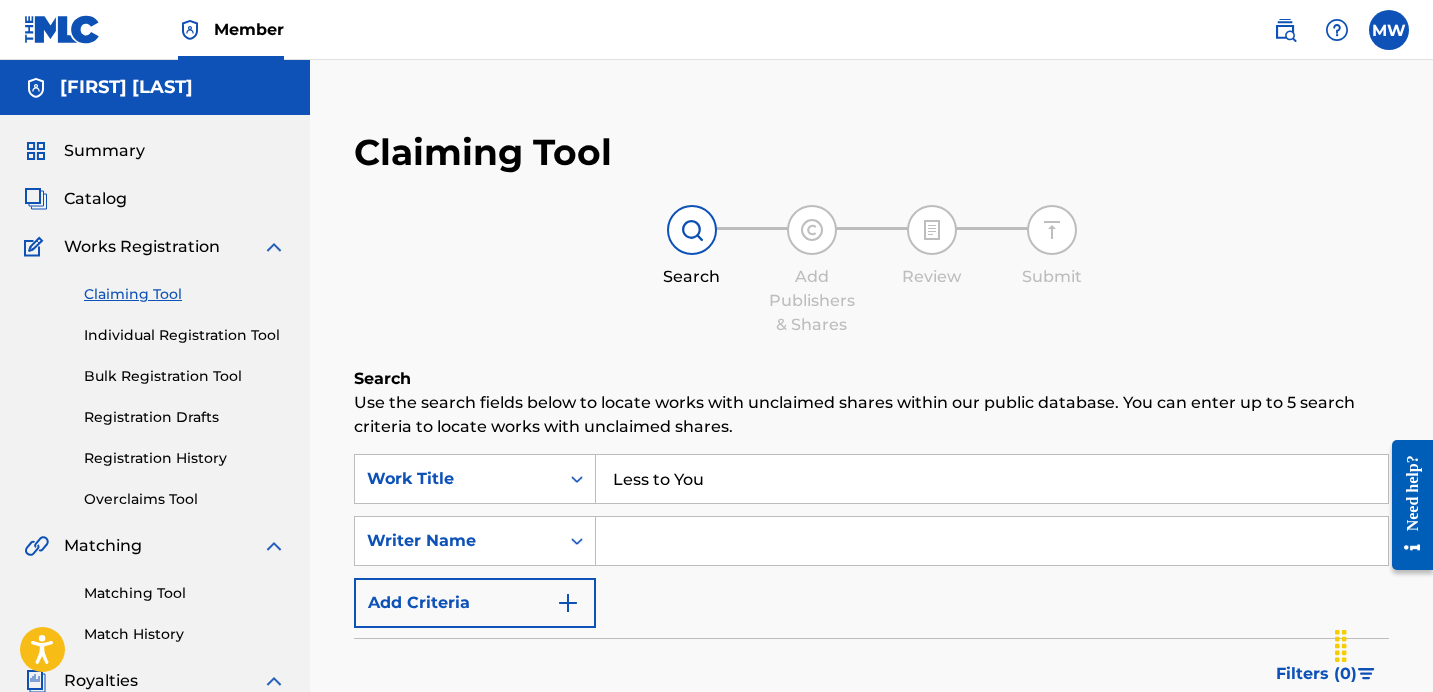 type on "[FIRST] [MIDDLE] [LAST]" 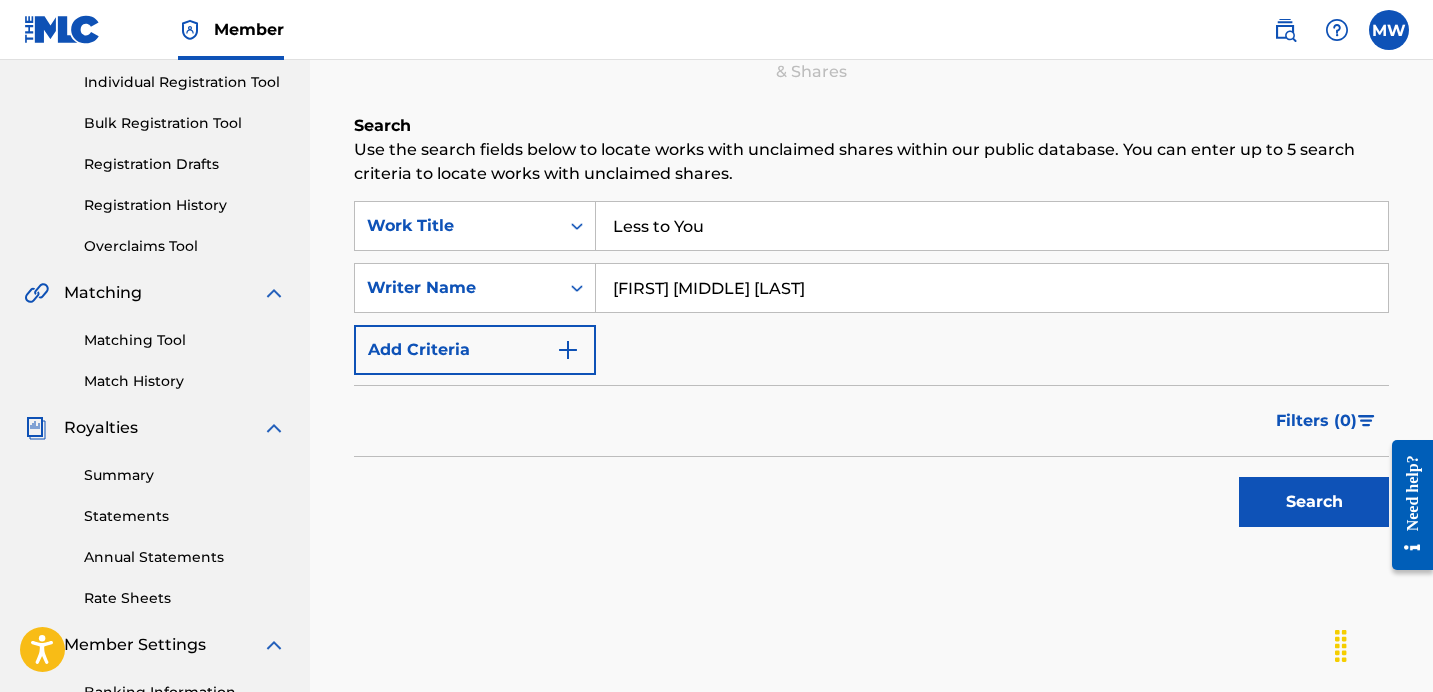 scroll, scrollTop: 254, scrollLeft: 0, axis: vertical 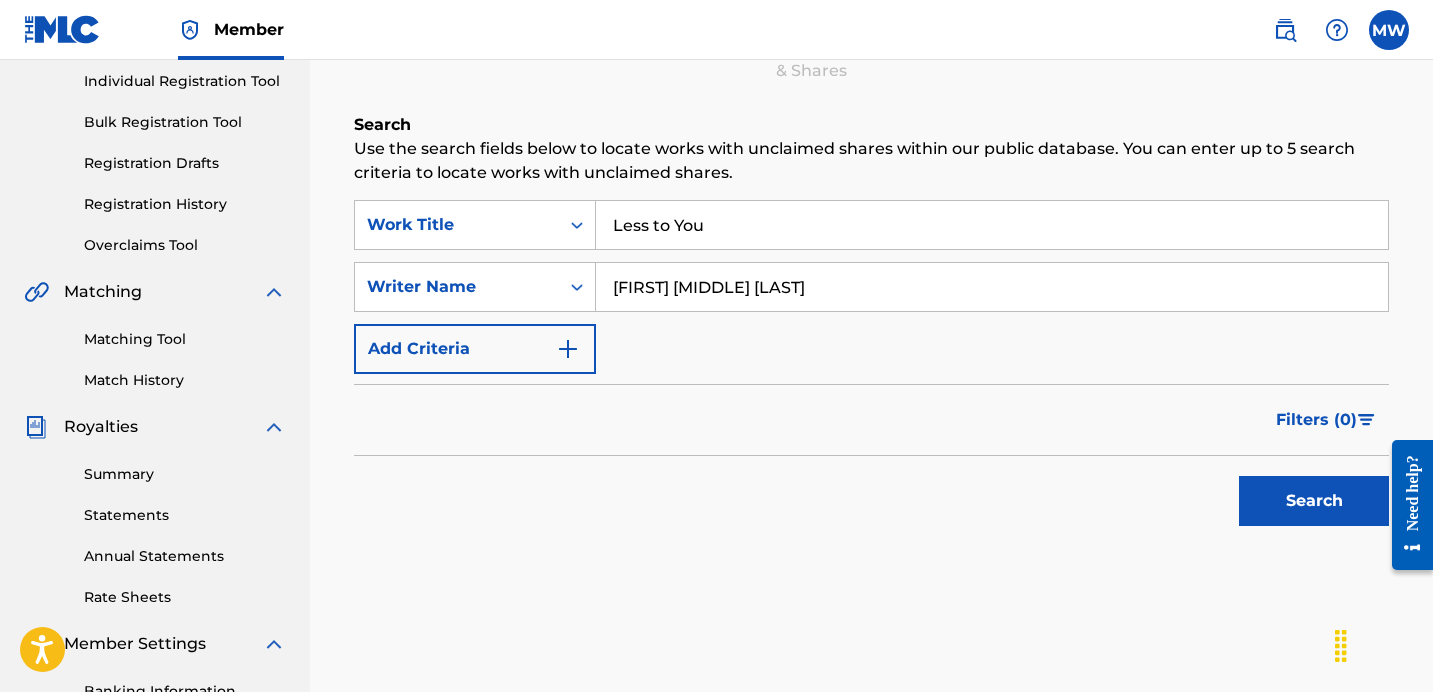 click on "Search" at bounding box center (1314, 501) 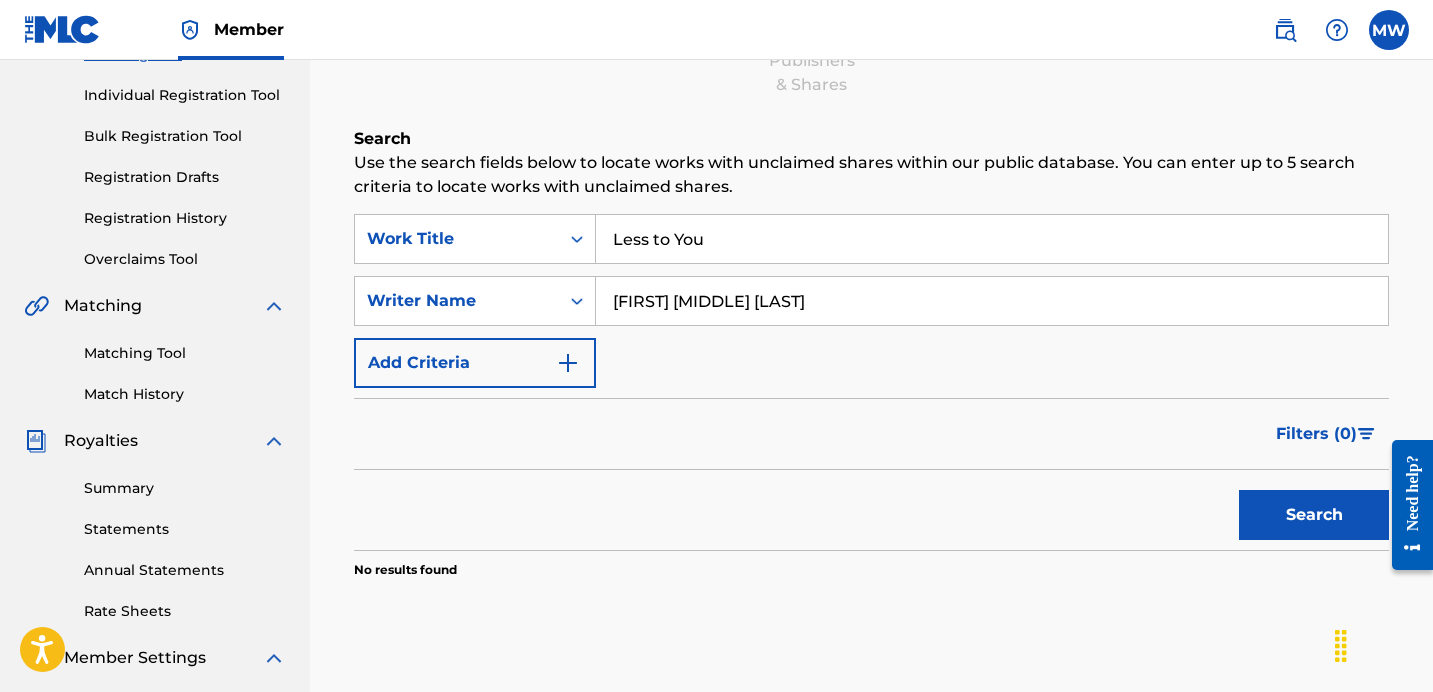 scroll, scrollTop: 210, scrollLeft: 0, axis: vertical 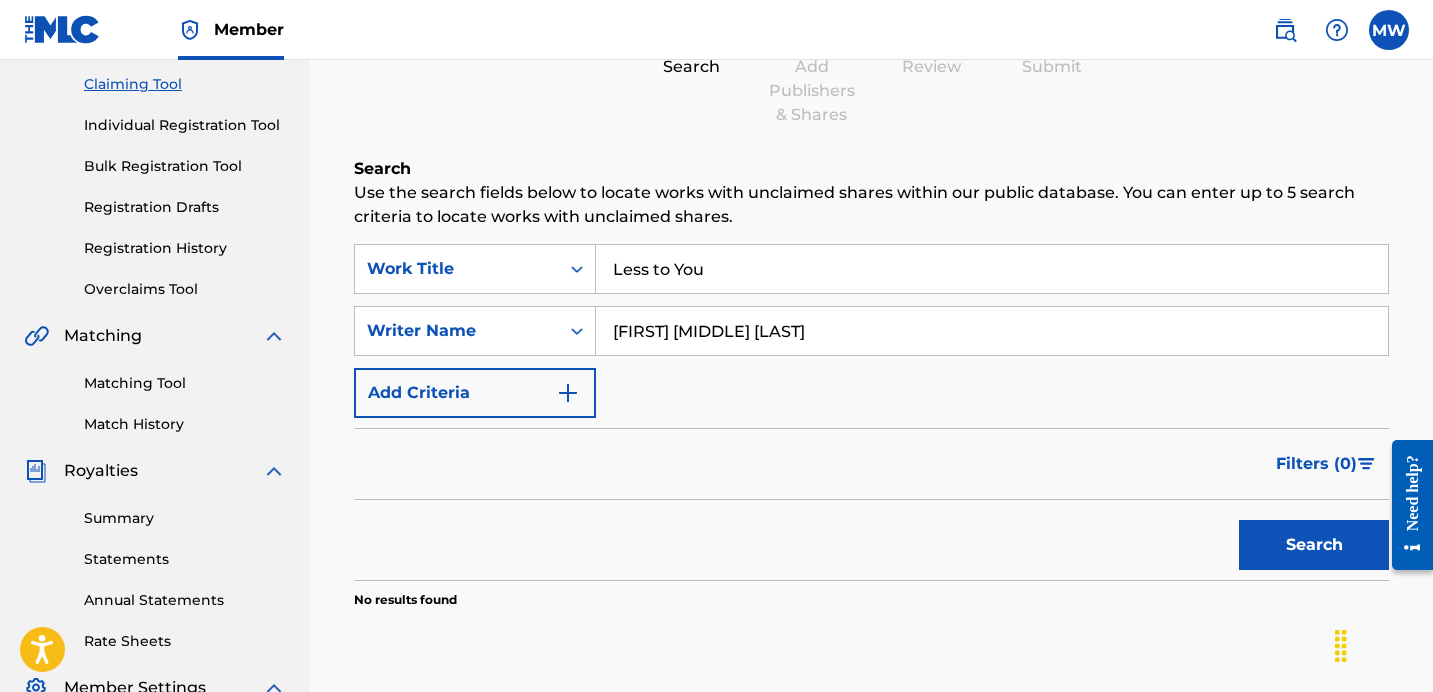 click on "Add Criteria" at bounding box center [475, 393] 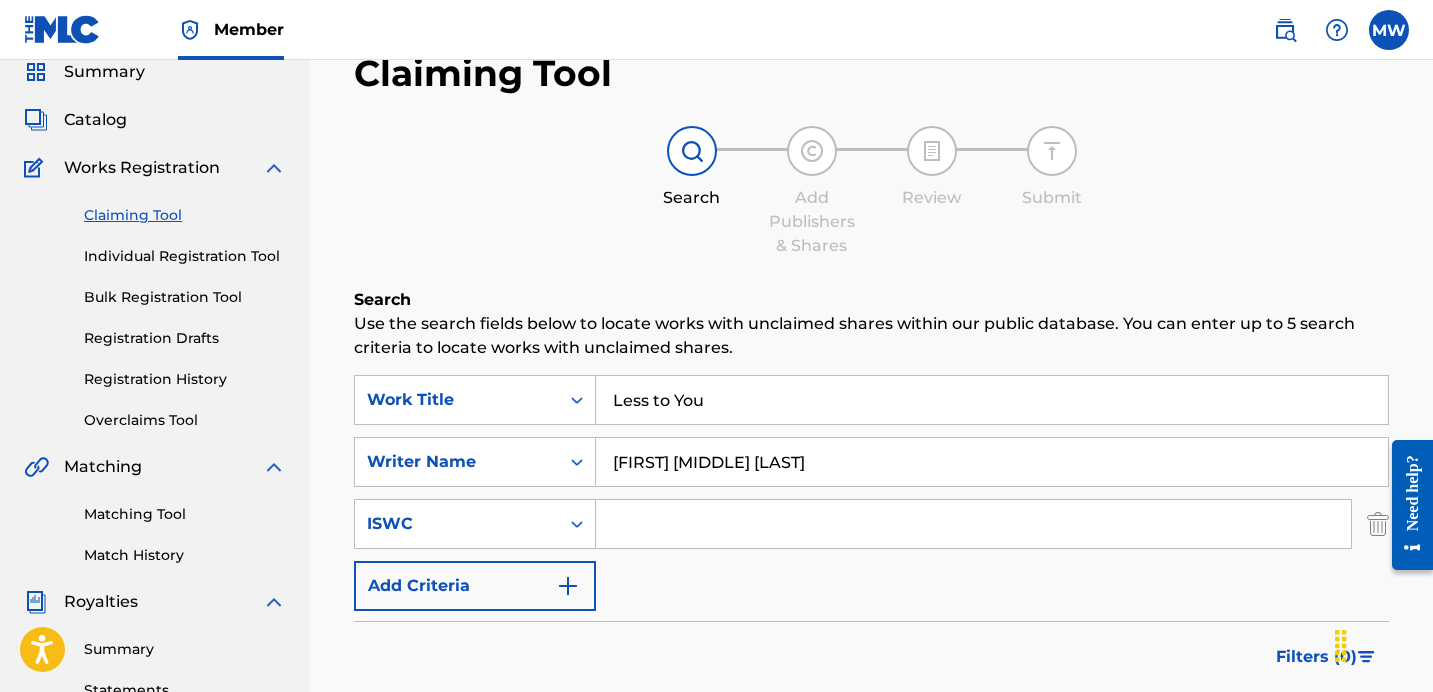 scroll, scrollTop: 54, scrollLeft: 0, axis: vertical 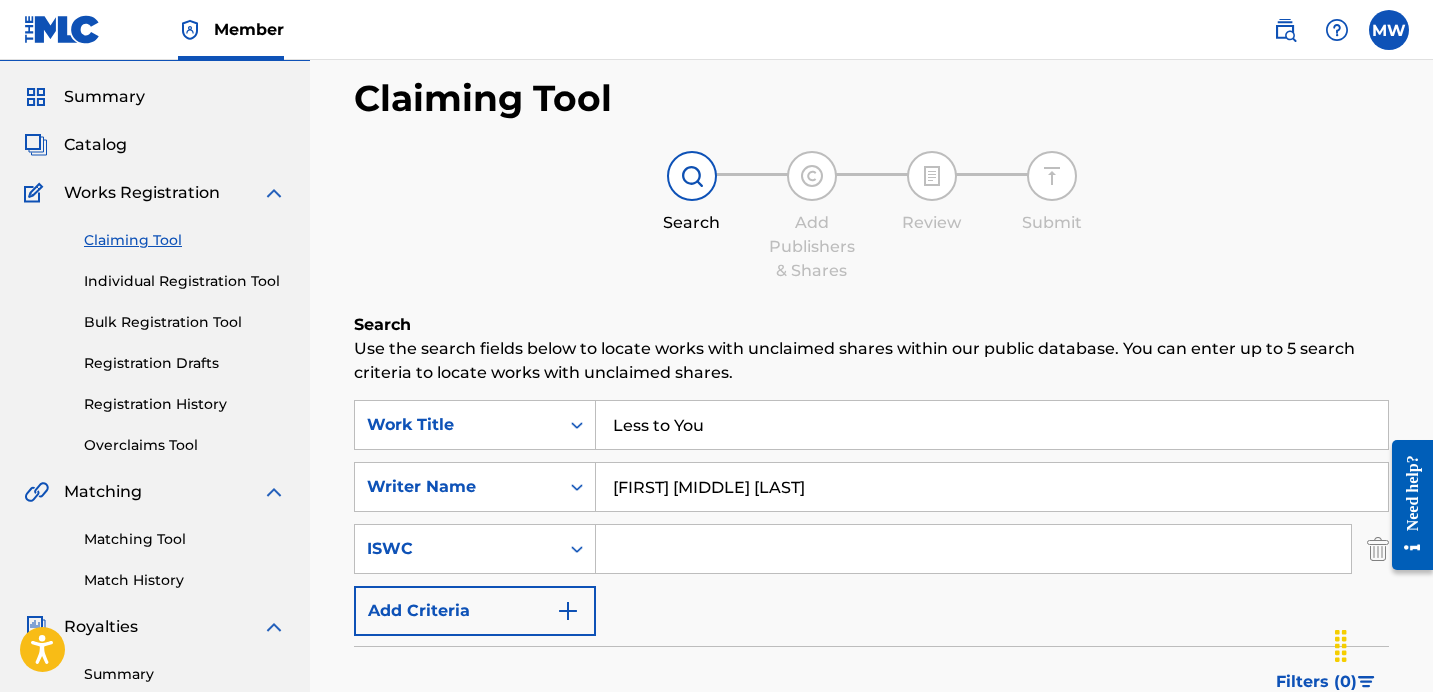 click on "Individual Registration Tool" at bounding box center [185, 281] 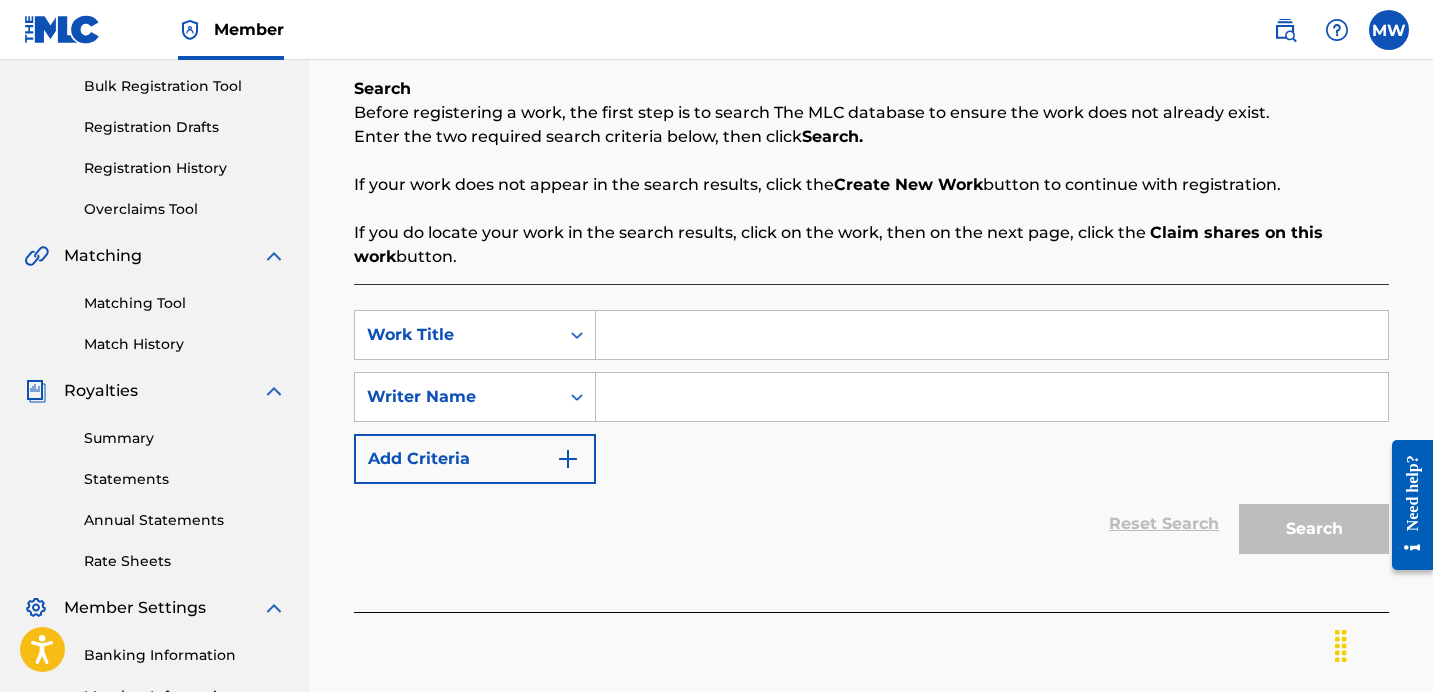 scroll, scrollTop: 289, scrollLeft: 0, axis: vertical 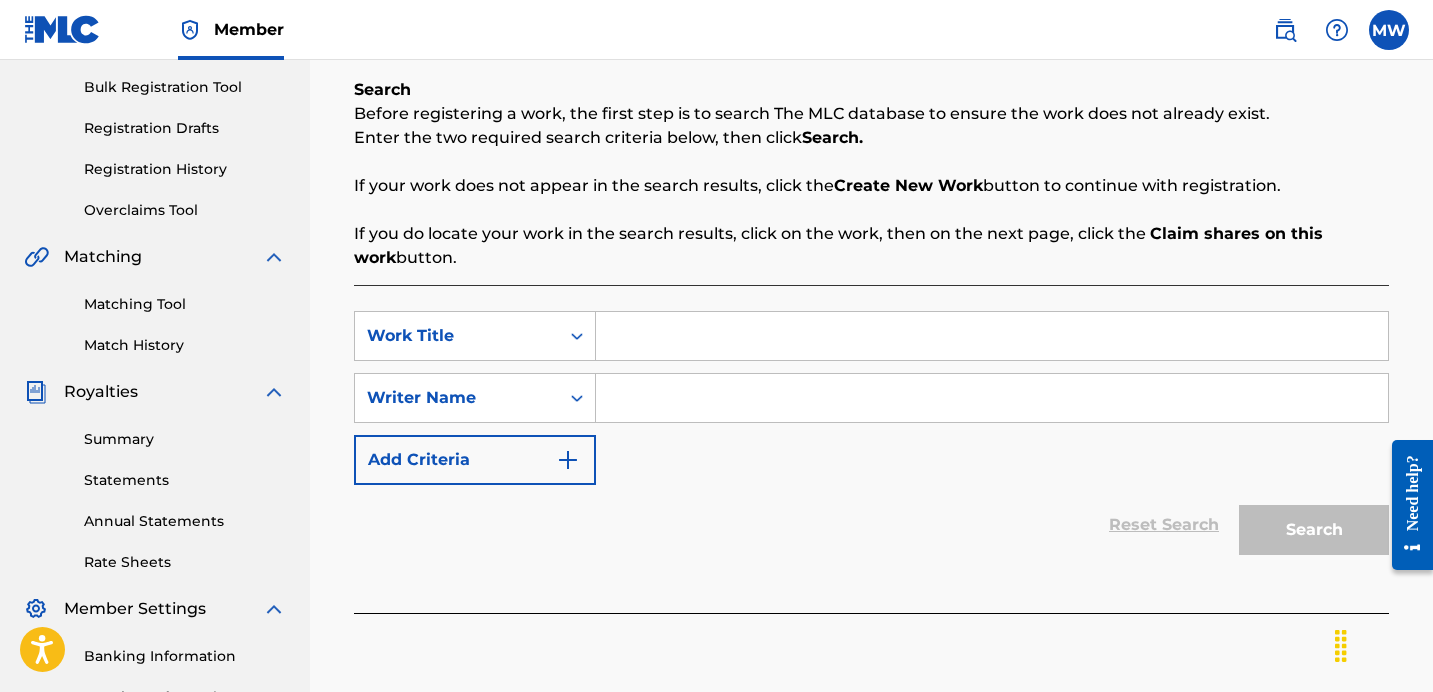 click at bounding box center (992, 336) 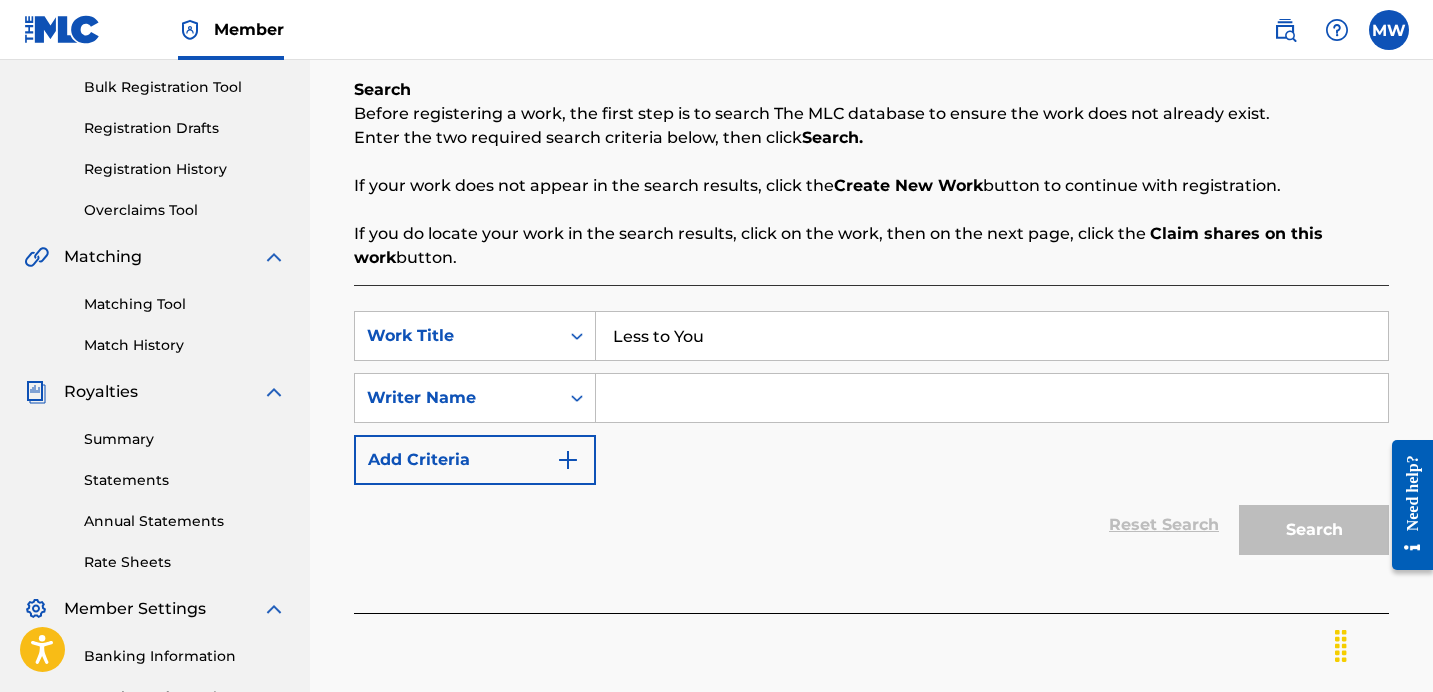 type on "Less to You" 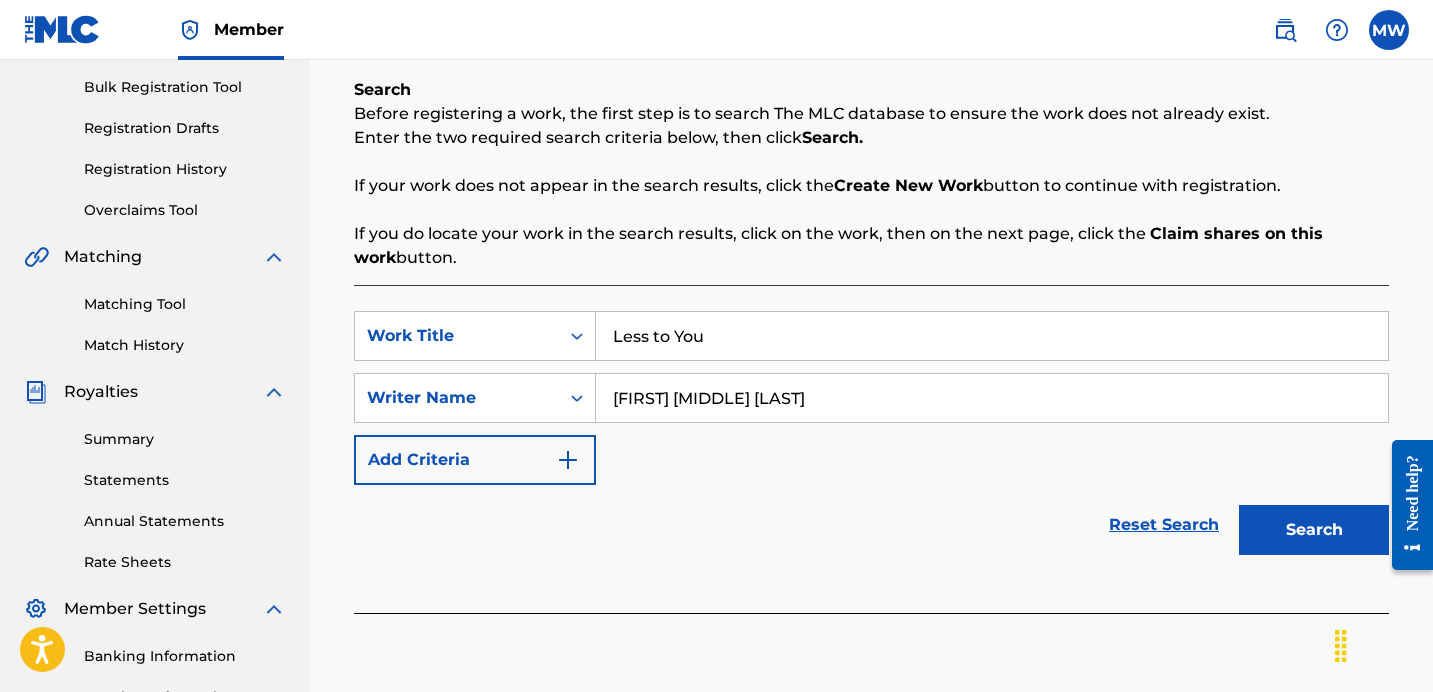 click on "Search" at bounding box center [1314, 530] 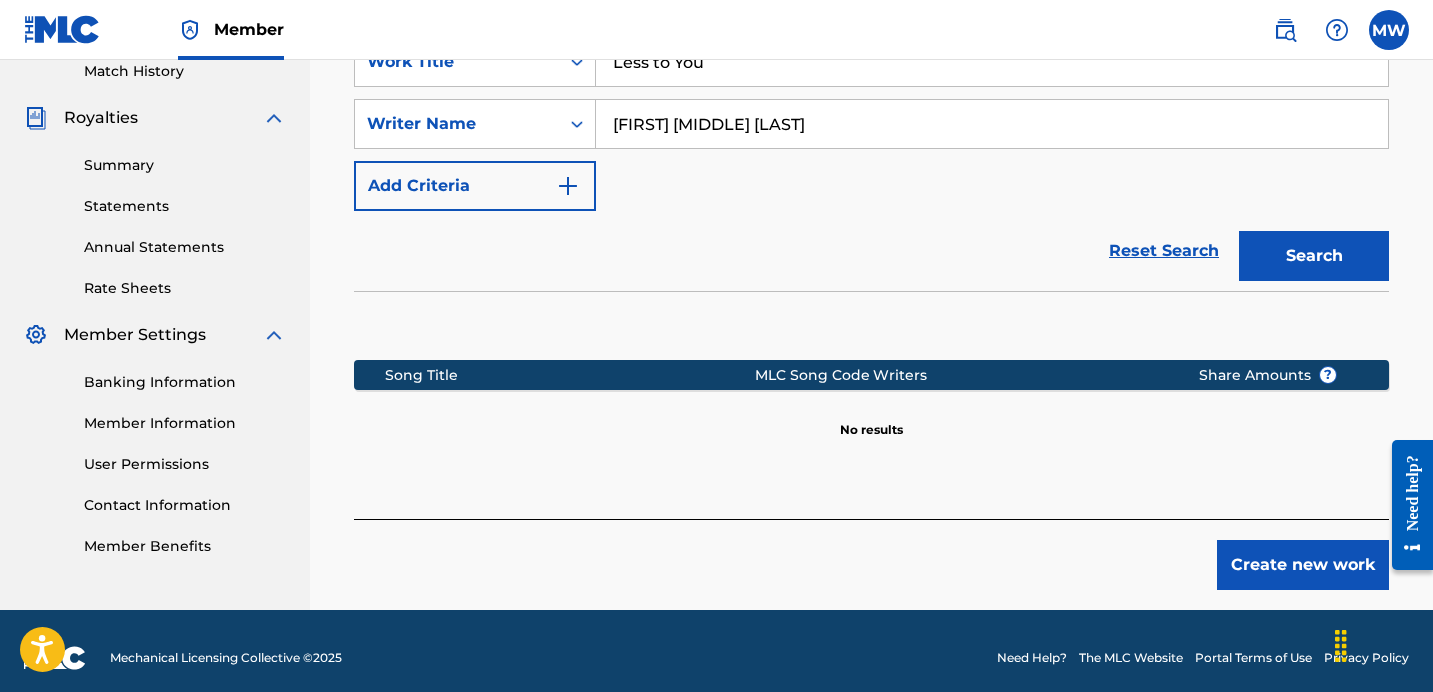 scroll, scrollTop: 577, scrollLeft: 0, axis: vertical 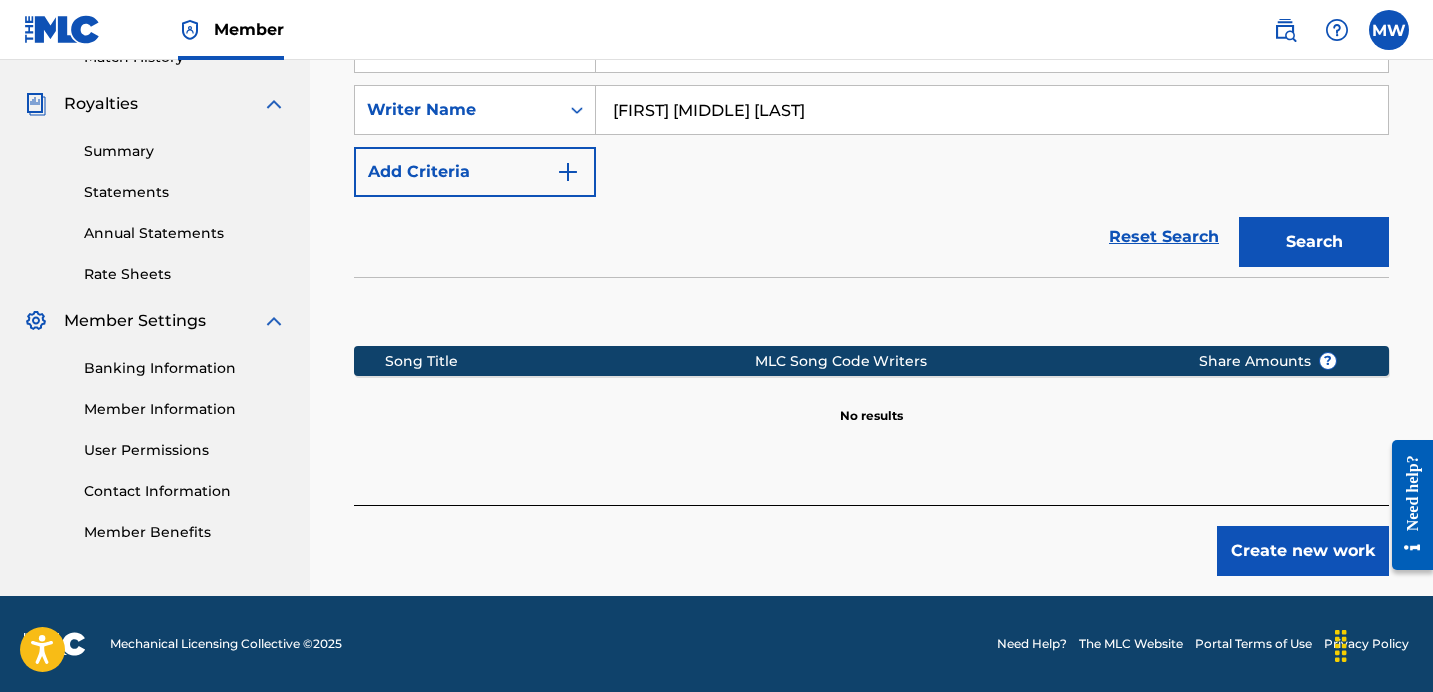 click on "Create new work" at bounding box center [1303, 551] 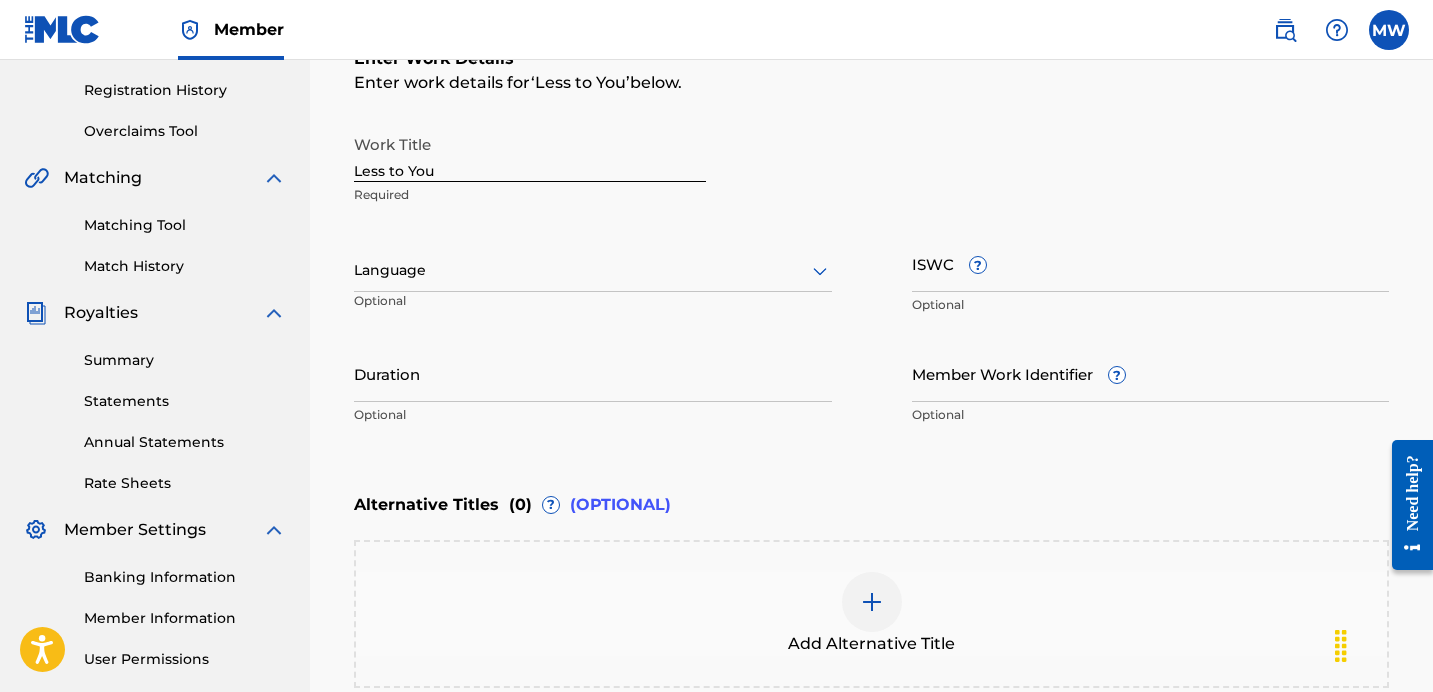 scroll, scrollTop: 362, scrollLeft: 0, axis: vertical 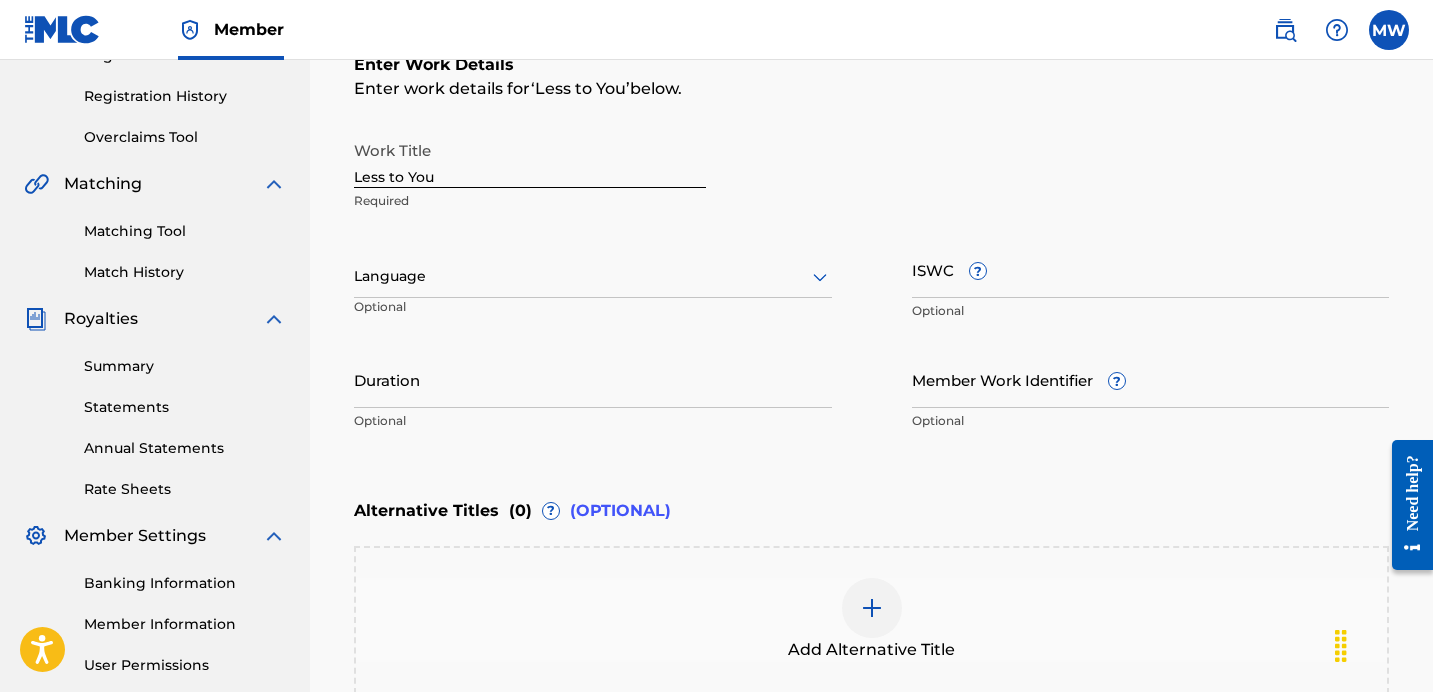 click at bounding box center [593, 276] 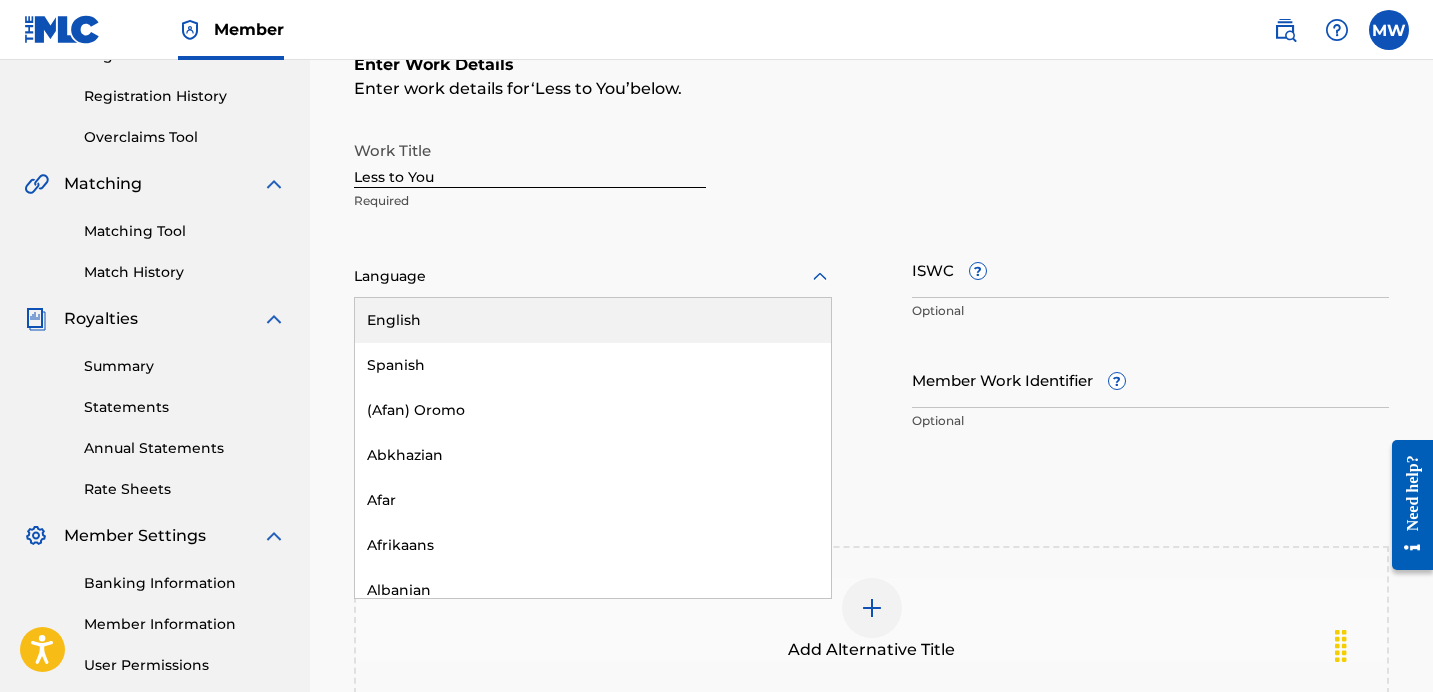 click on "English" at bounding box center (593, 320) 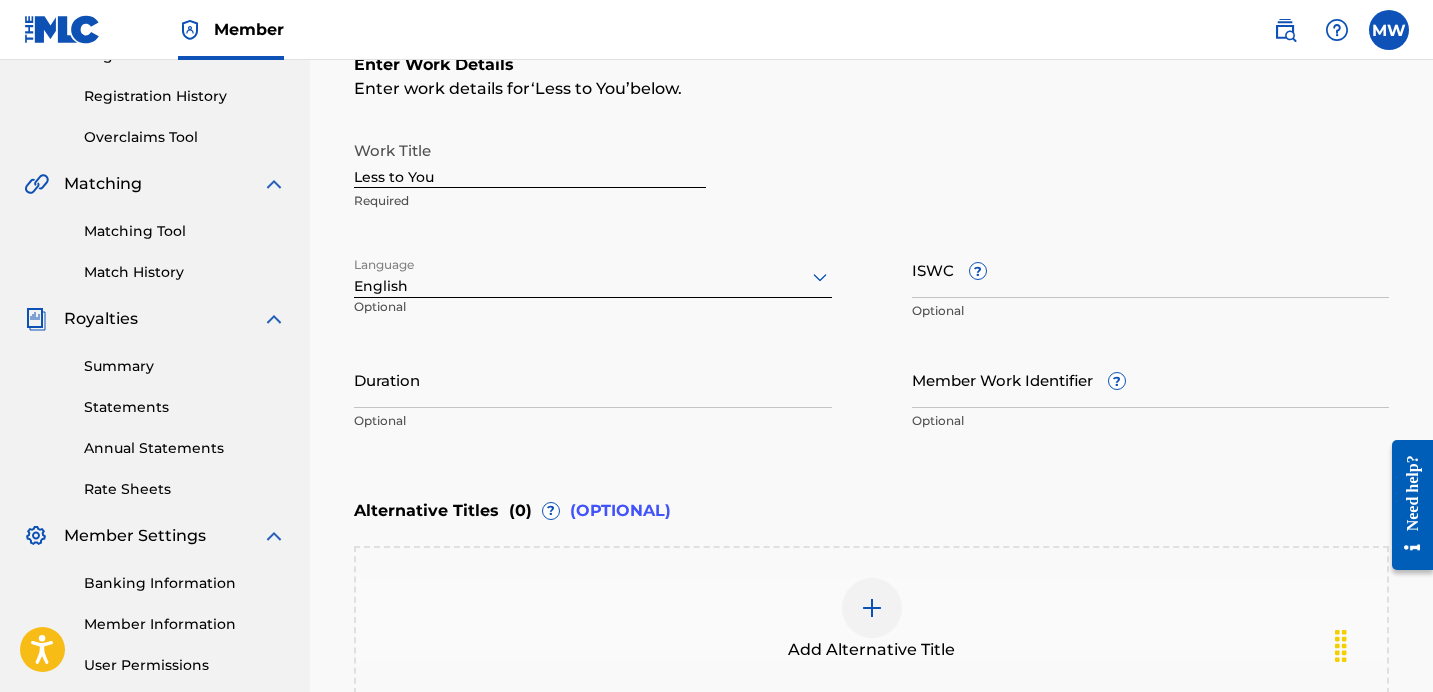 click on "ISWC   ?" at bounding box center [1151, 269] 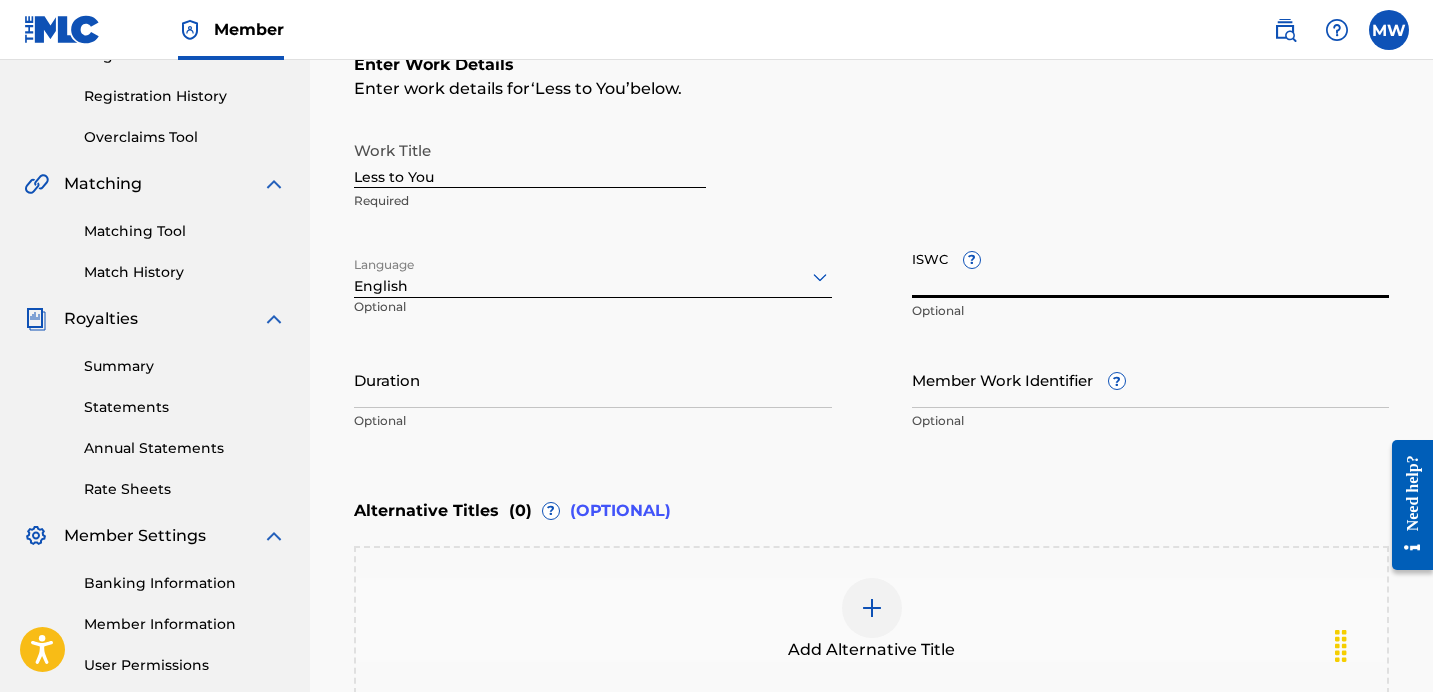paste on "[PHONE]" 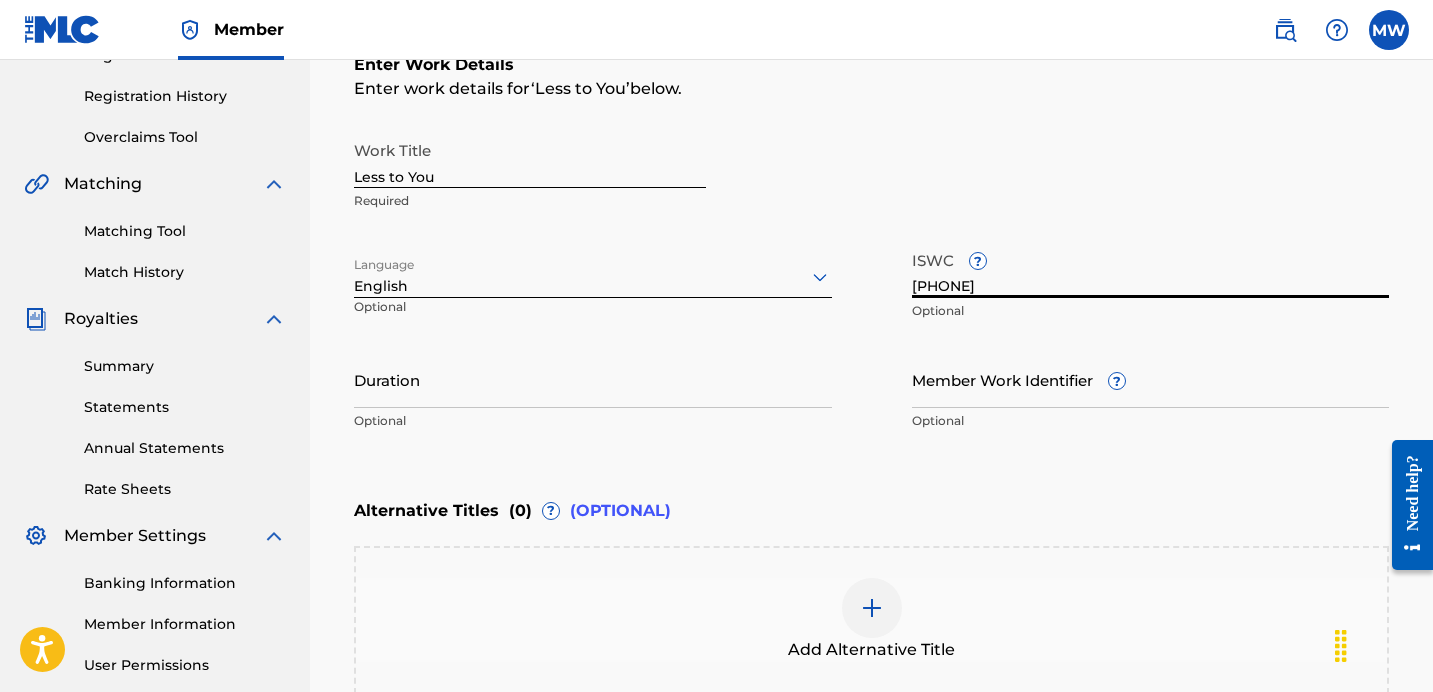 type on "[PHONE]" 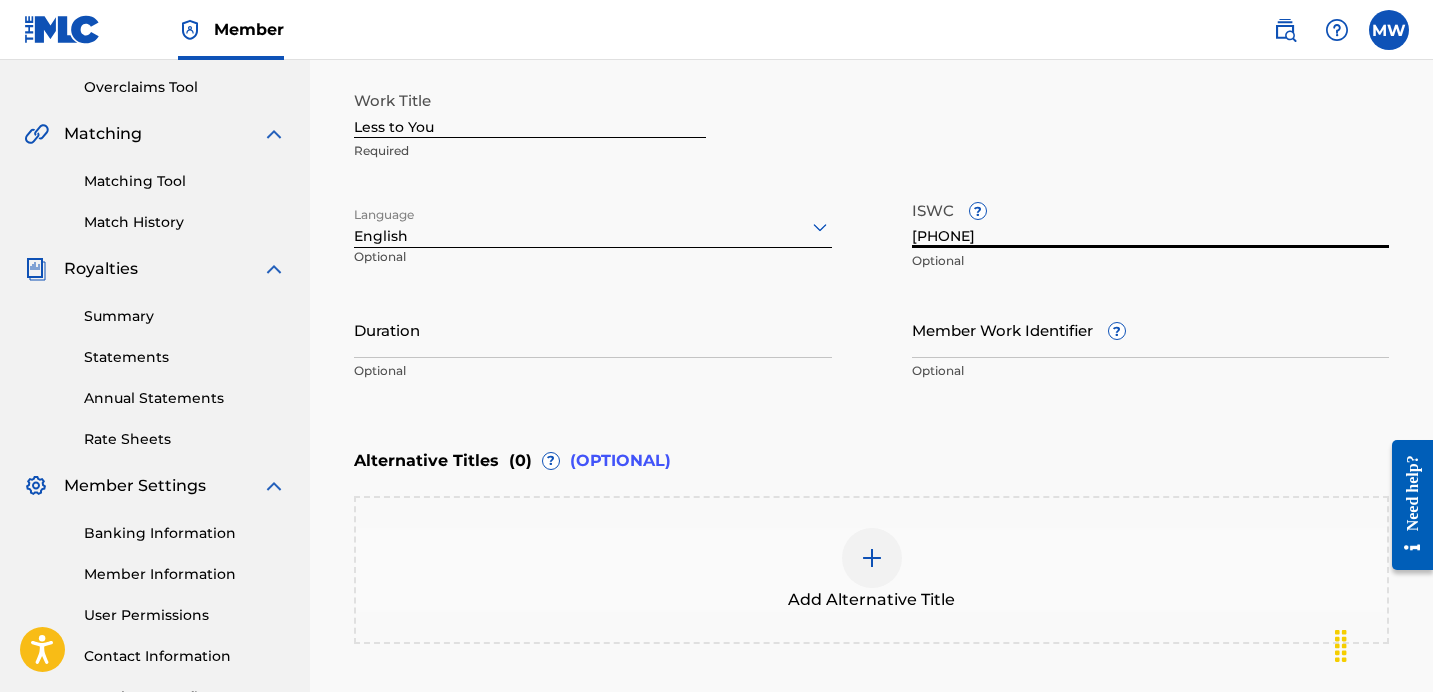 scroll, scrollTop: 558, scrollLeft: 0, axis: vertical 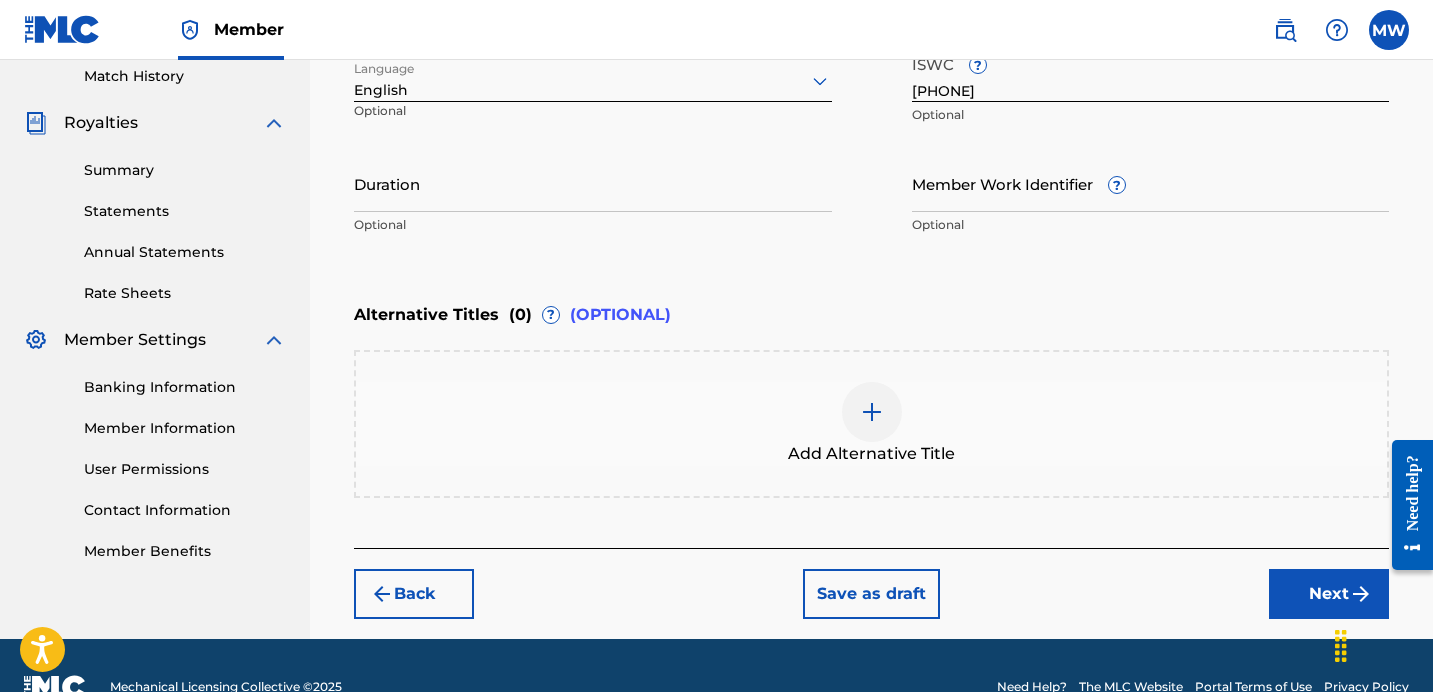 click on "Next" at bounding box center (1329, 594) 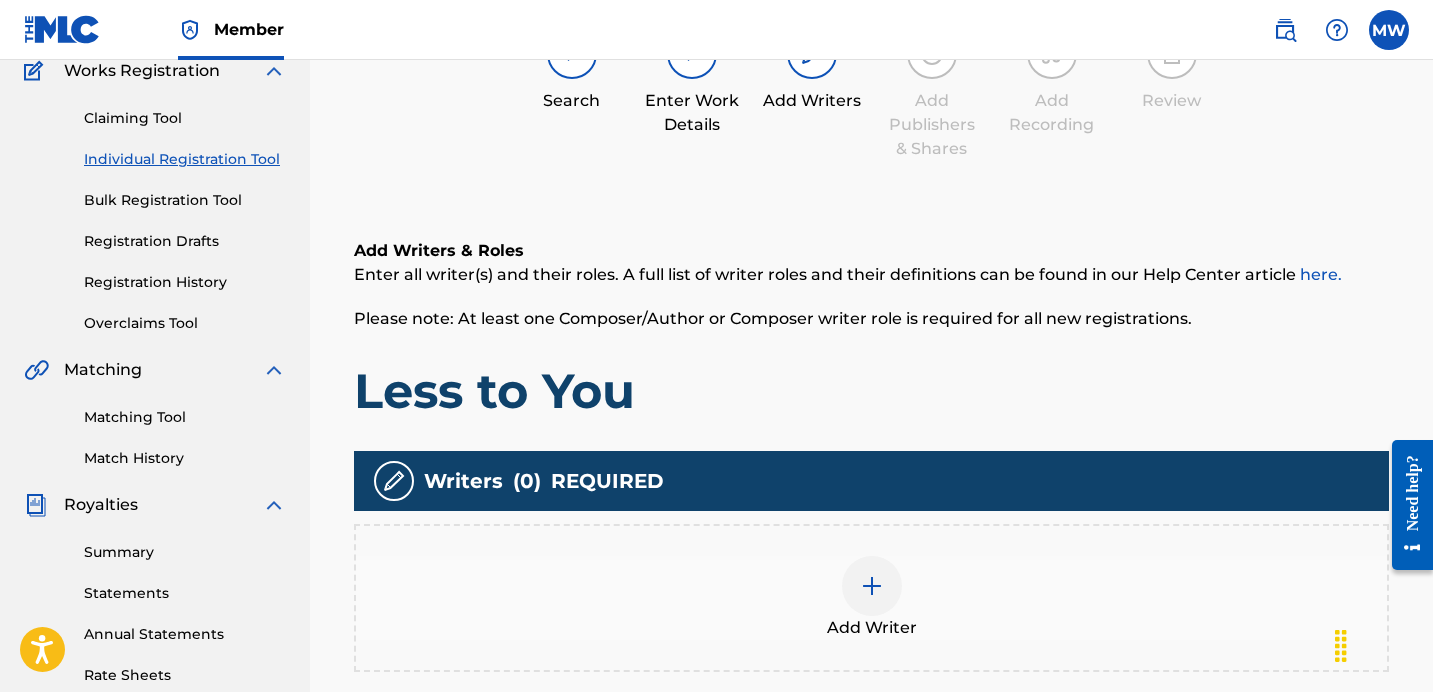 scroll, scrollTop: 318, scrollLeft: 0, axis: vertical 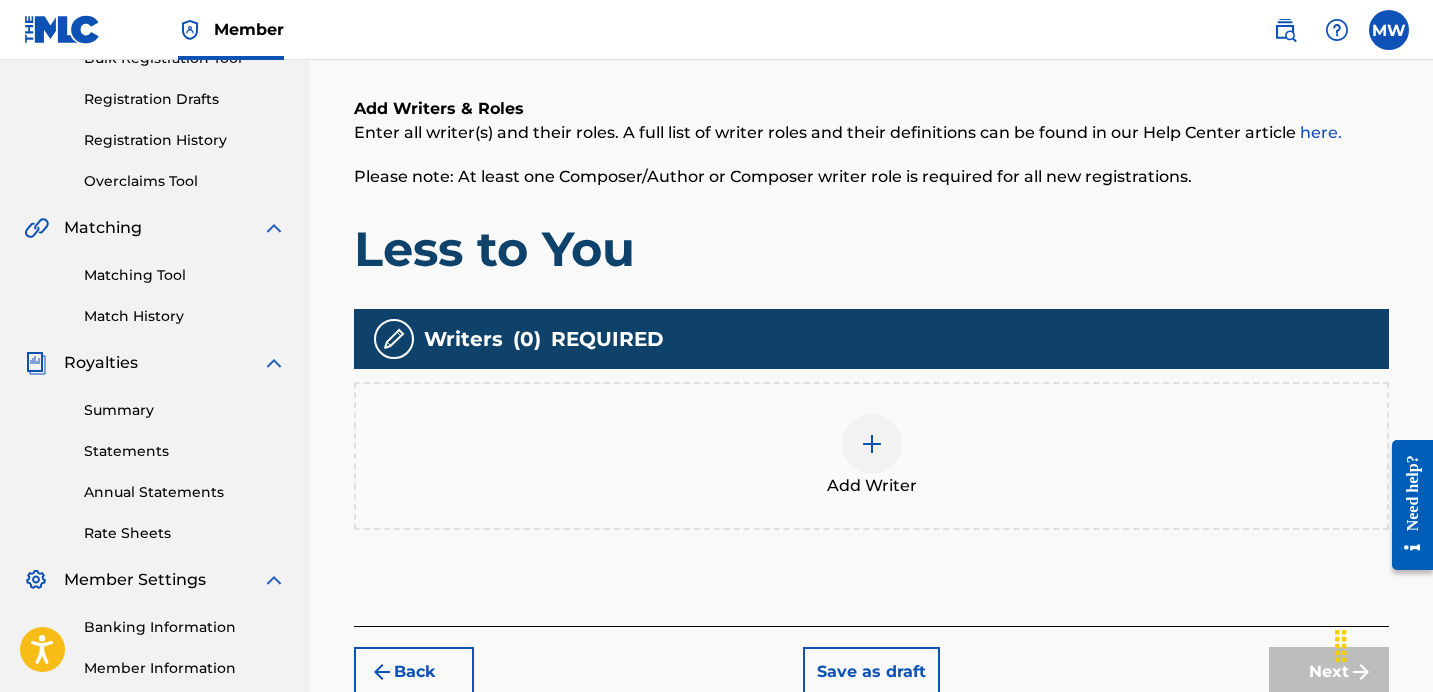 click at bounding box center (872, 444) 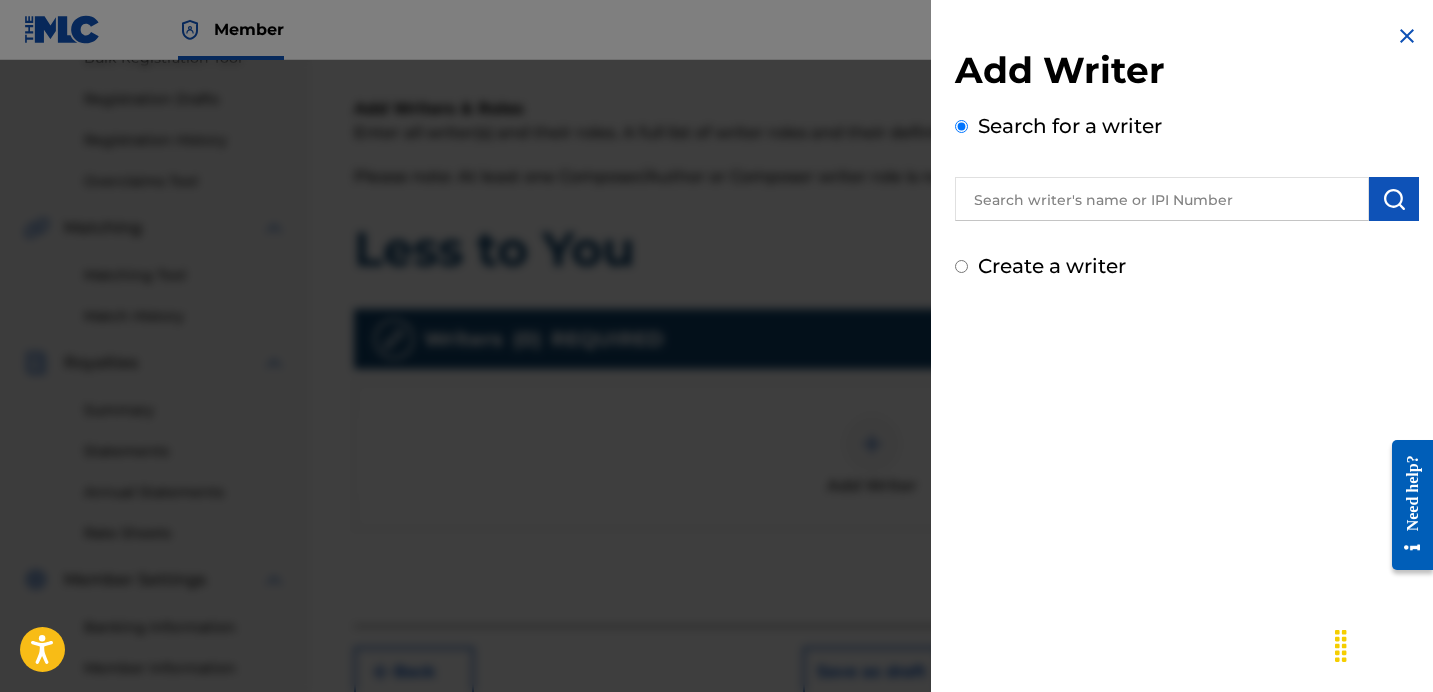 click on "Create a writer" at bounding box center (961, 266) 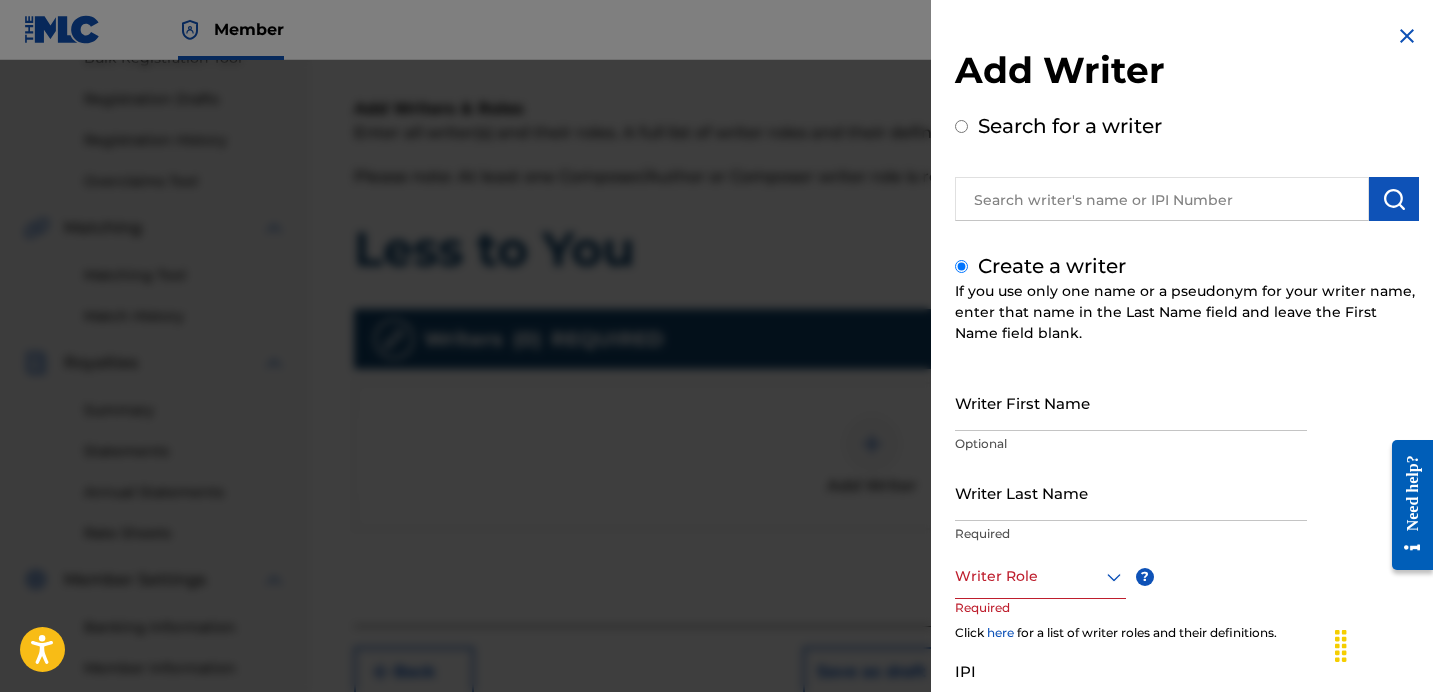 click on "Writer First Name" at bounding box center [1131, 402] 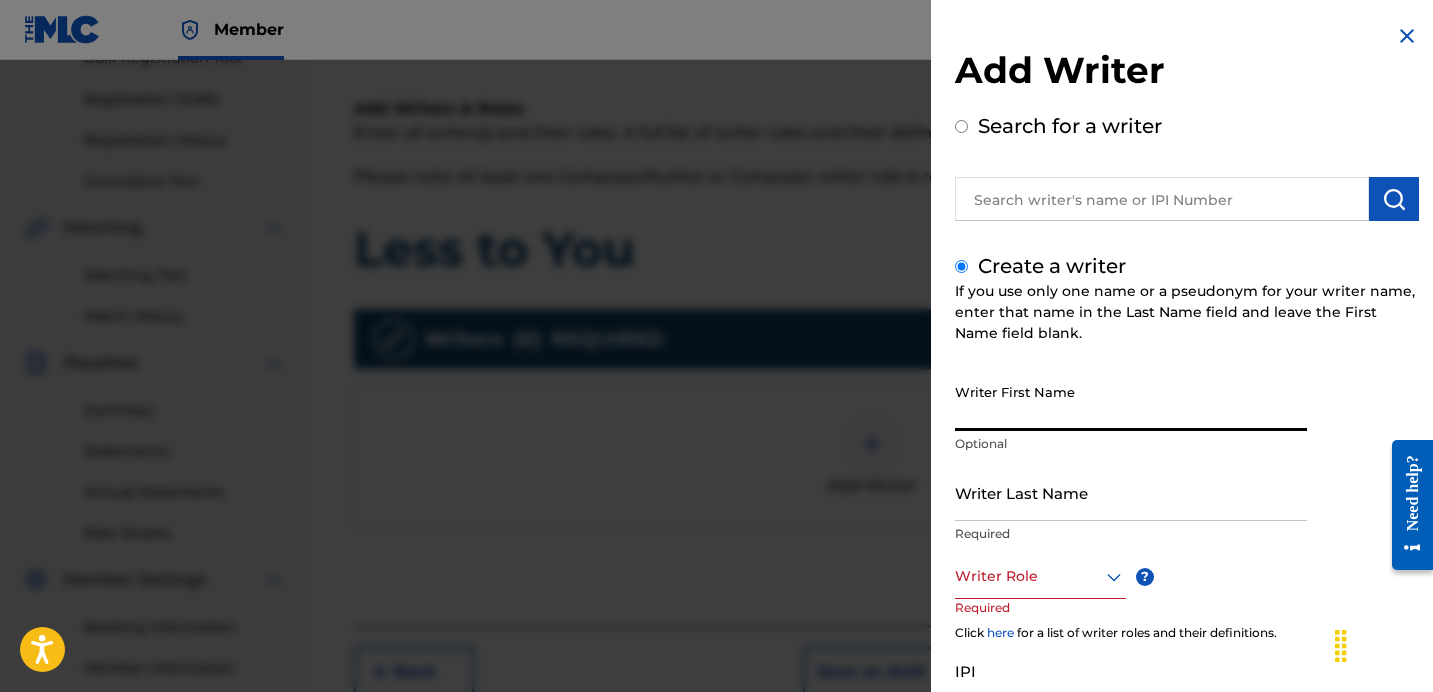 type on "[FIRST]" 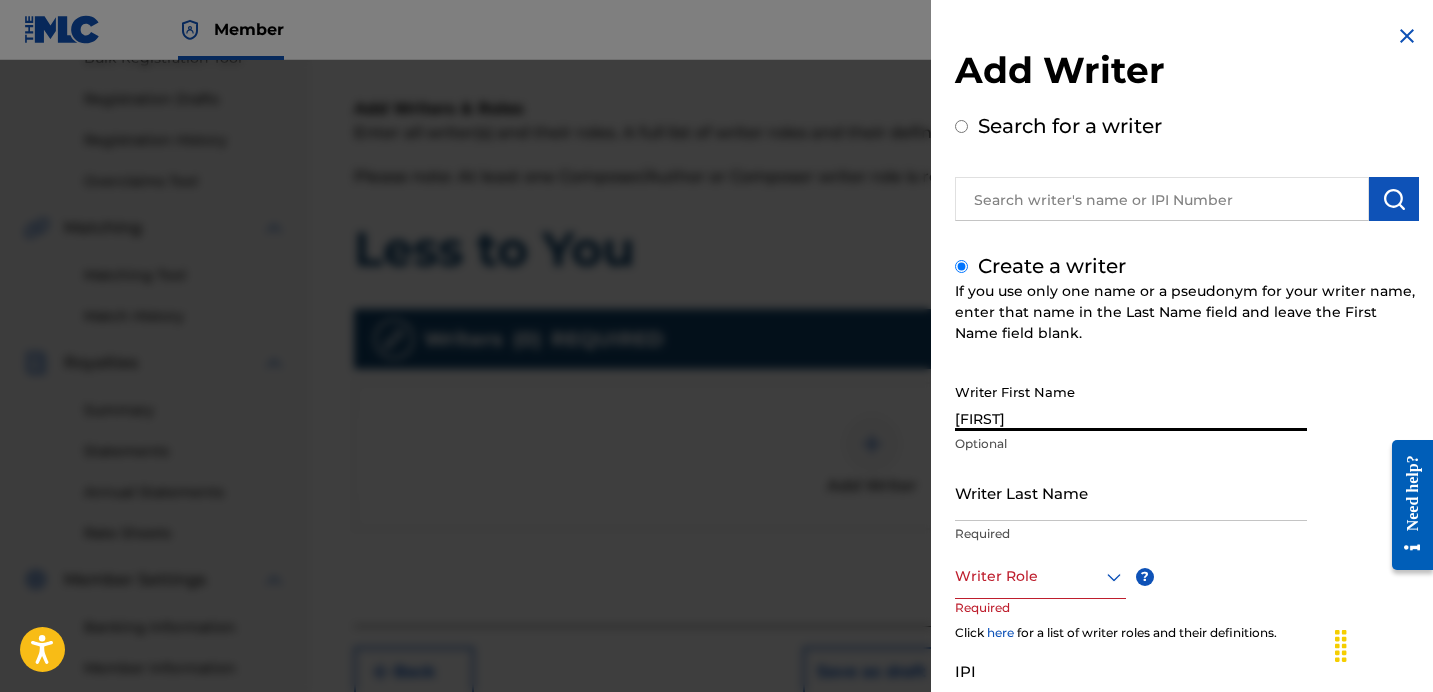 type on "[LAST]" 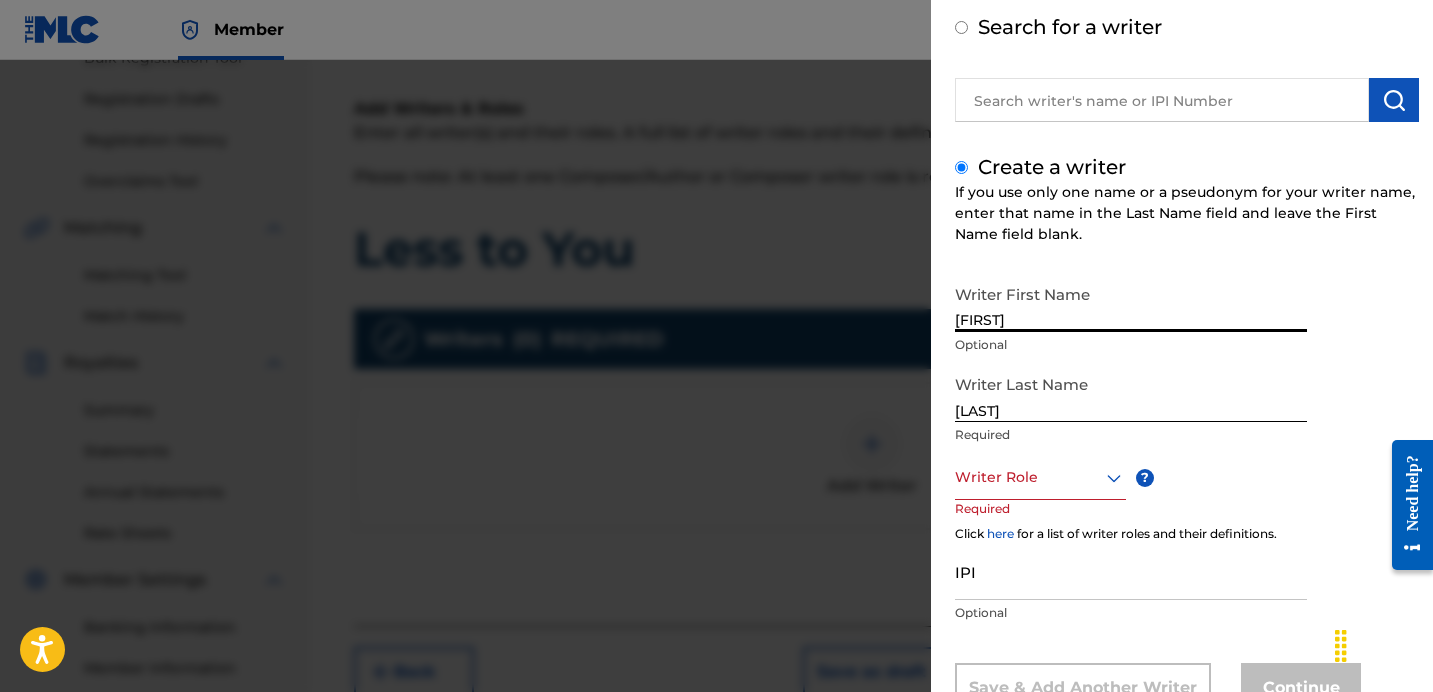 scroll, scrollTop: 114, scrollLeft: 0, axis: vertical 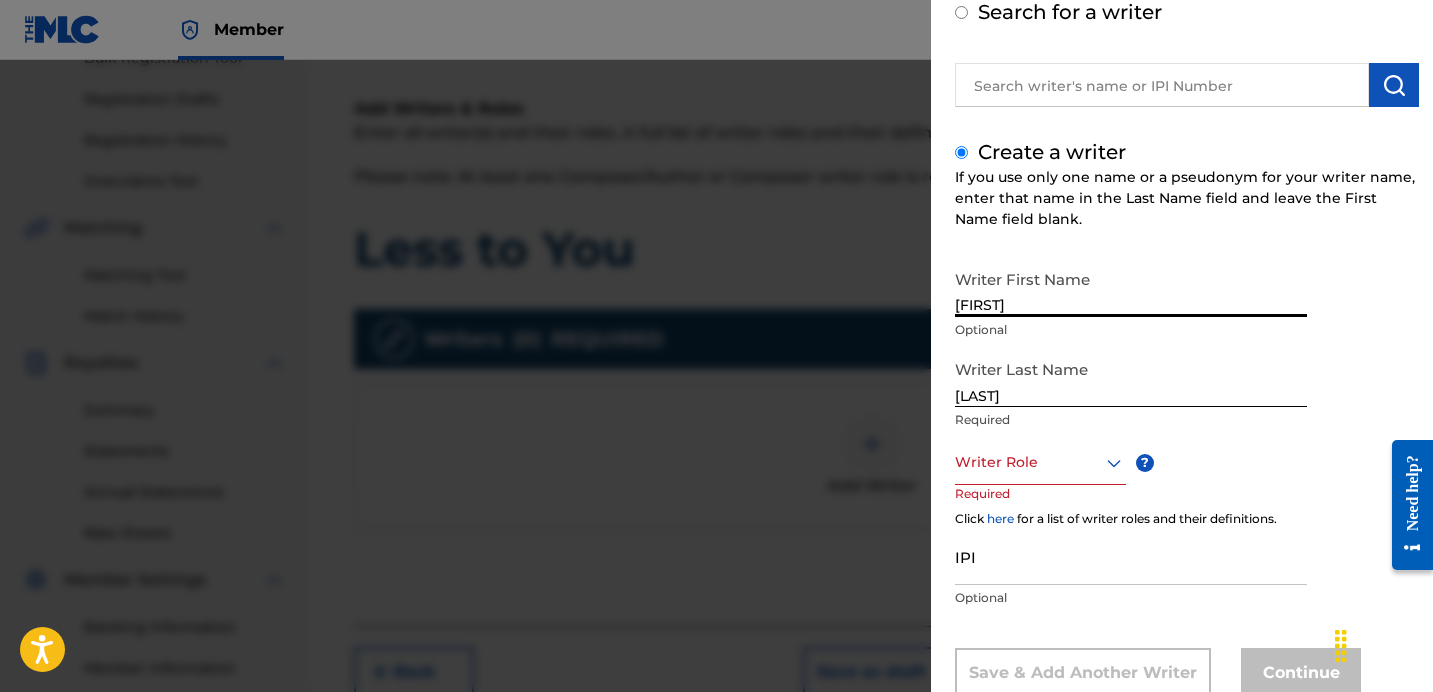 click at bounding box center [1040, 462] 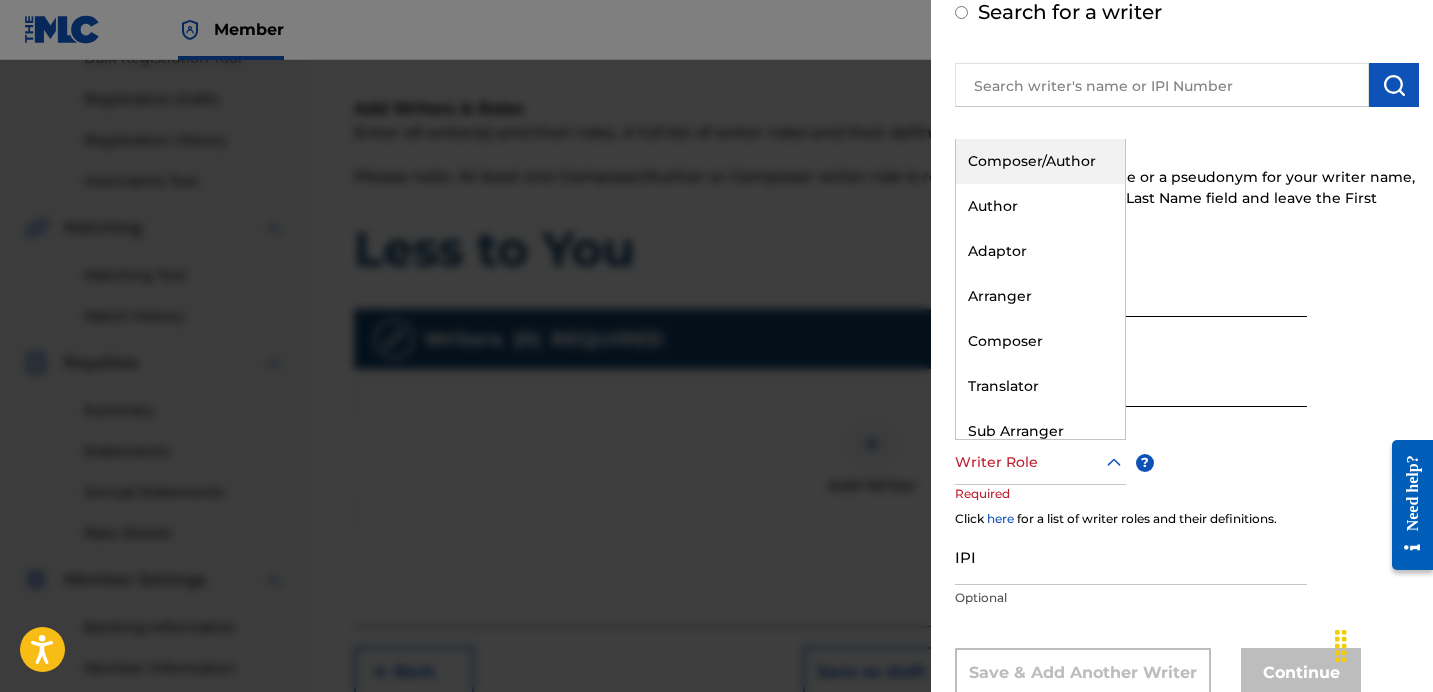 click on "Composer/Author" at bounding box center [1040, 161] 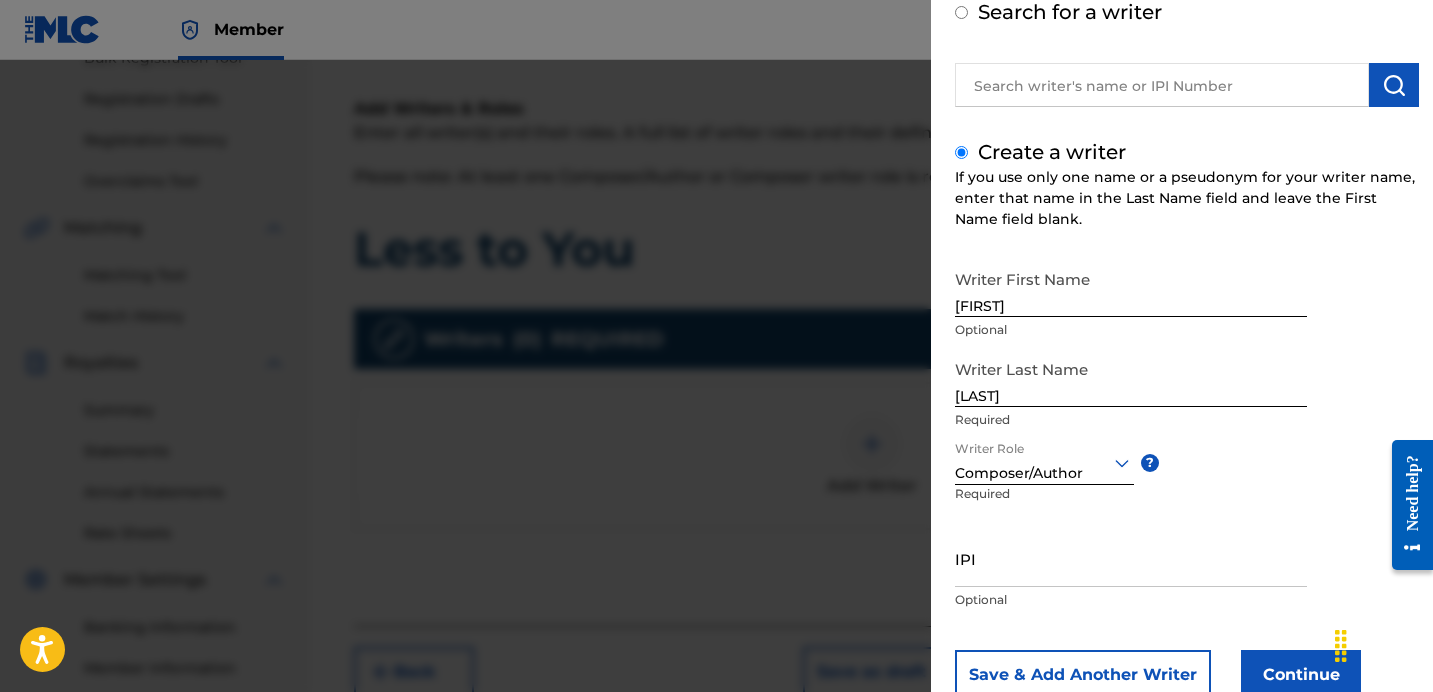 scroll, scrollTop: 176, scrollLeft: 0, axis: vertical 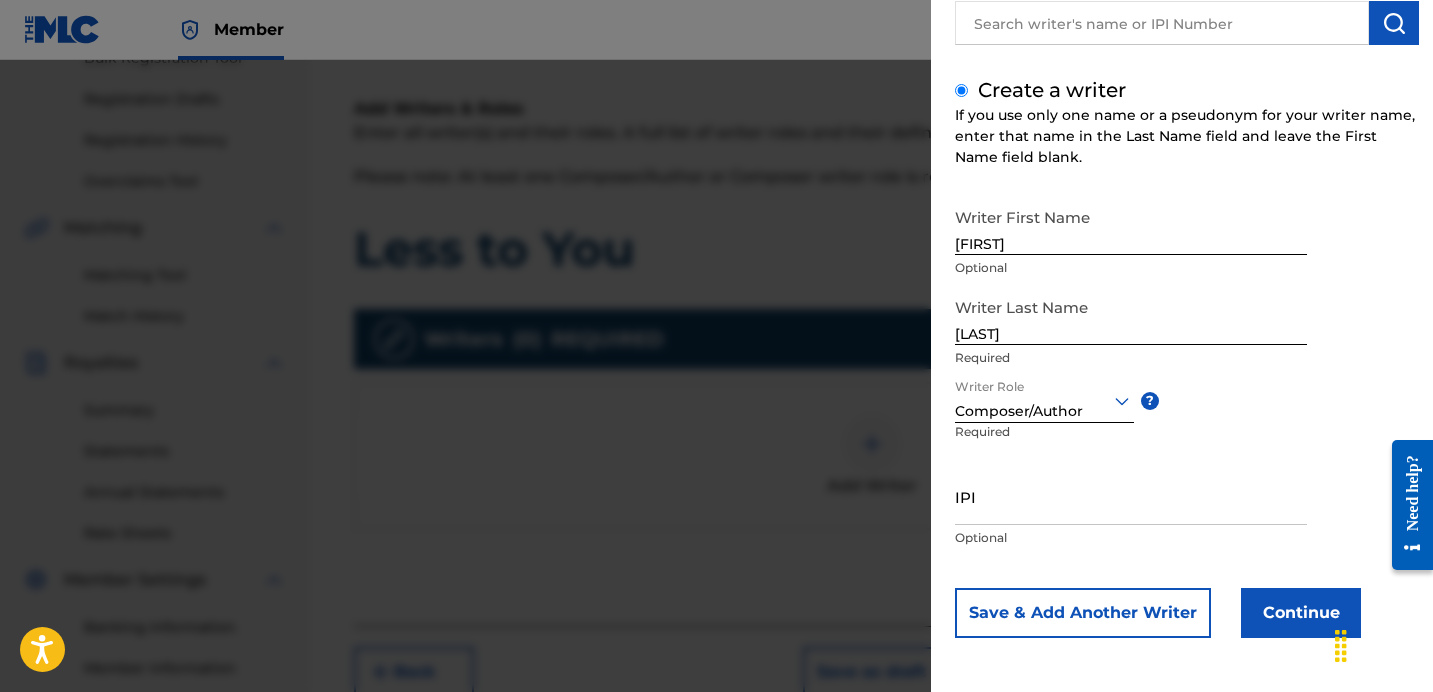 click on "IPI" at bounding box center (1131, 496) 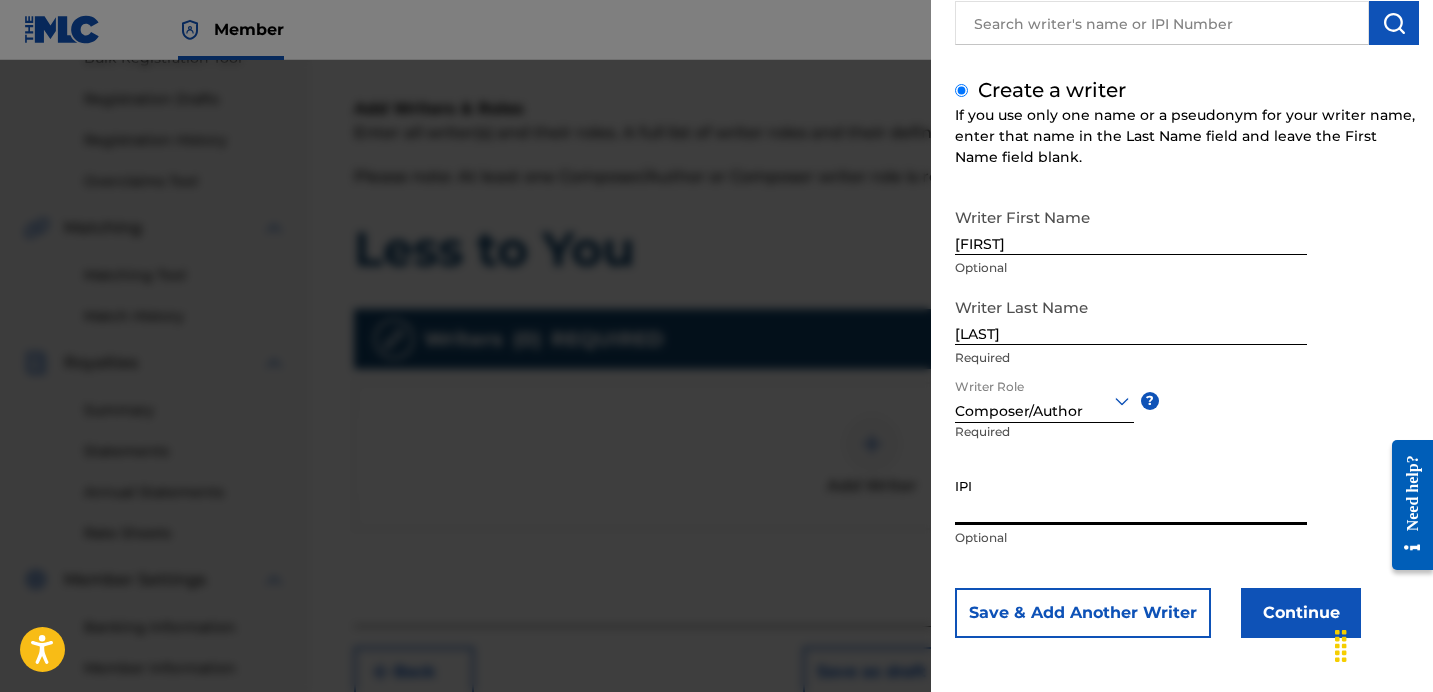 paste on "[PHONE]" 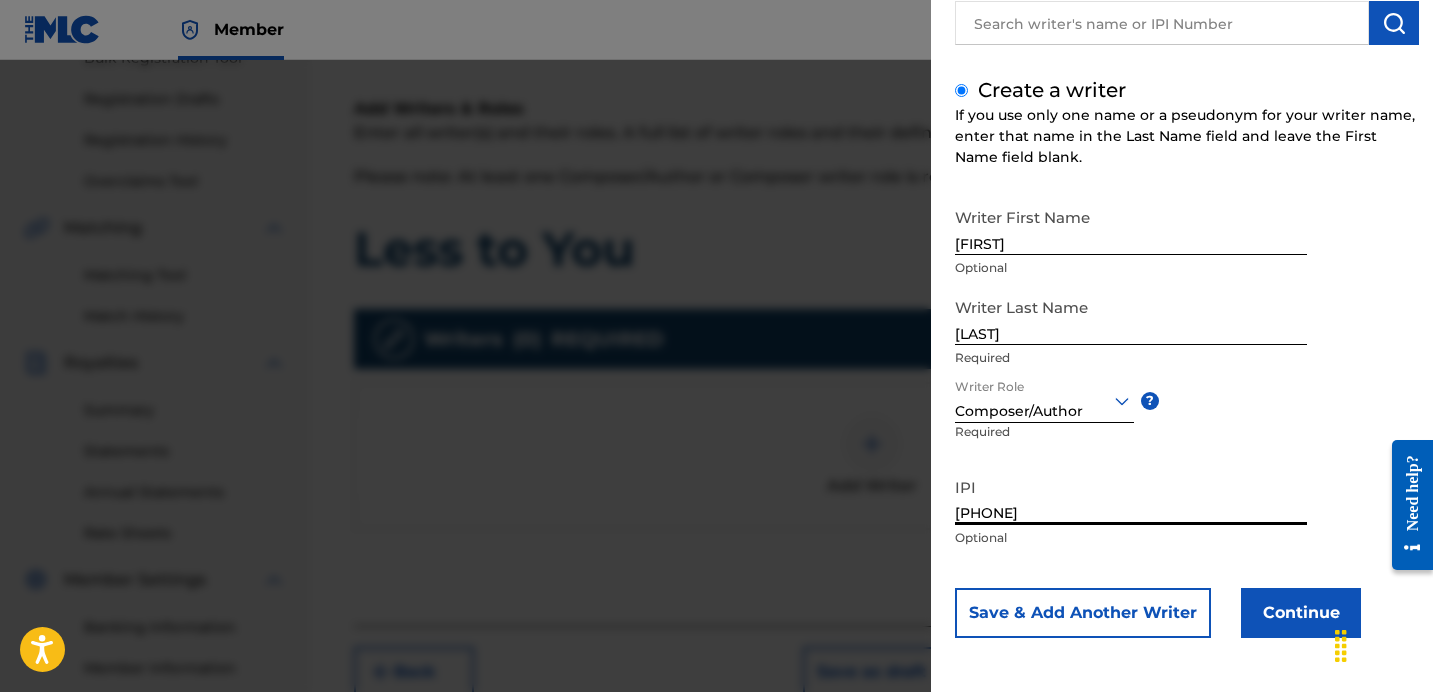 type on "[PHONE]" 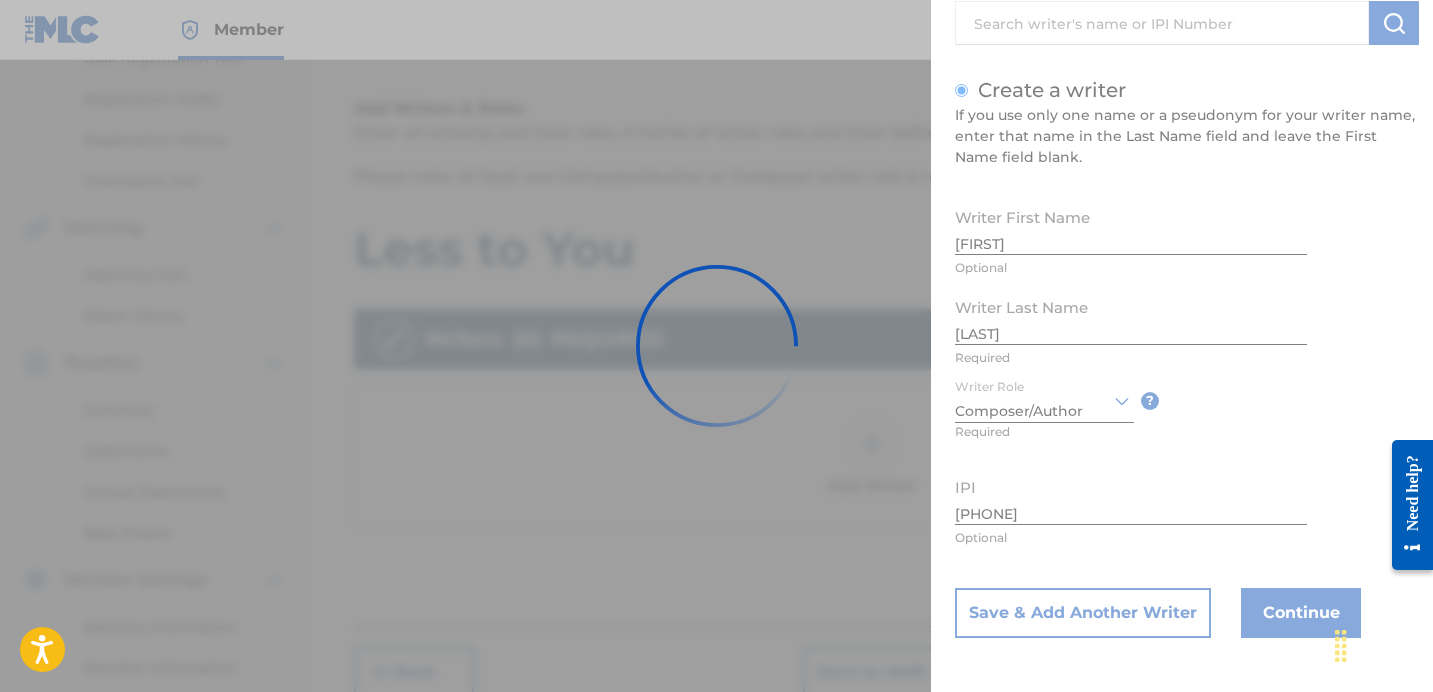 scroll, scrollTop: 0, scrollLeft: 0, axis: both 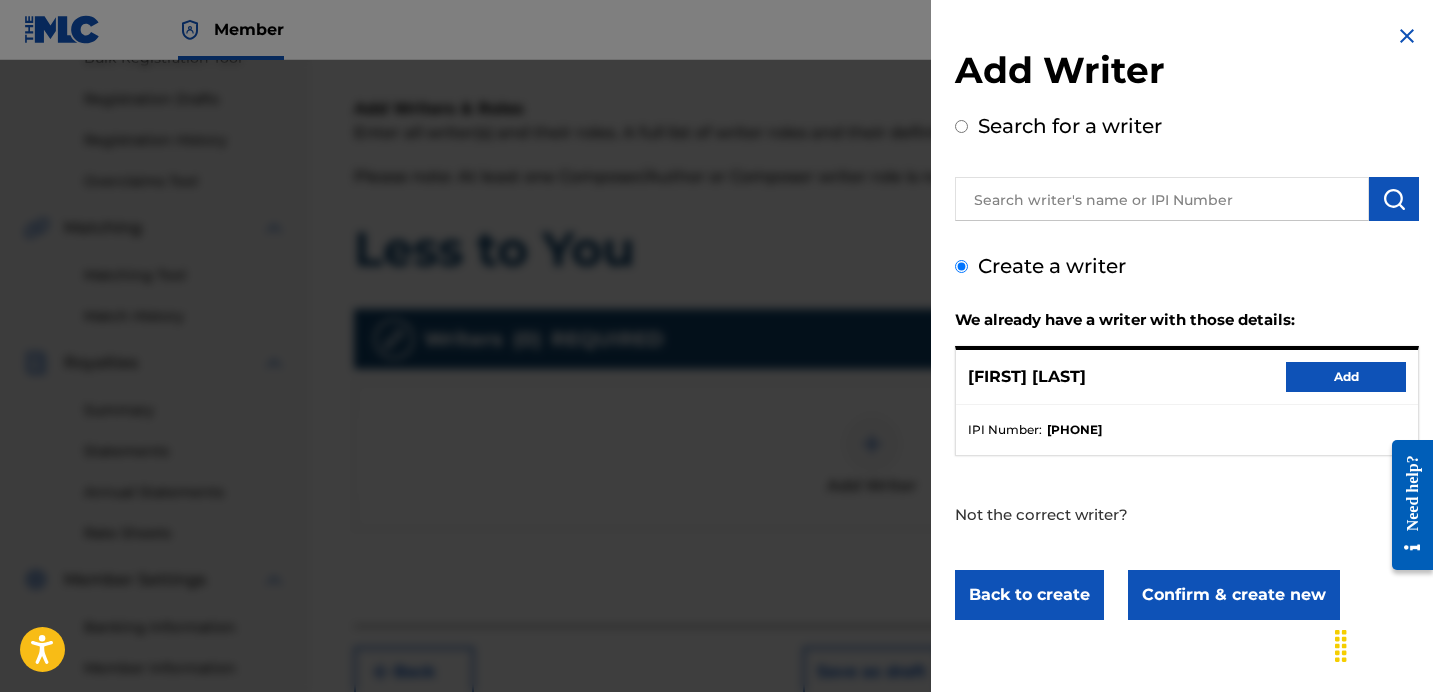 click at bounding box center (1407, 36) 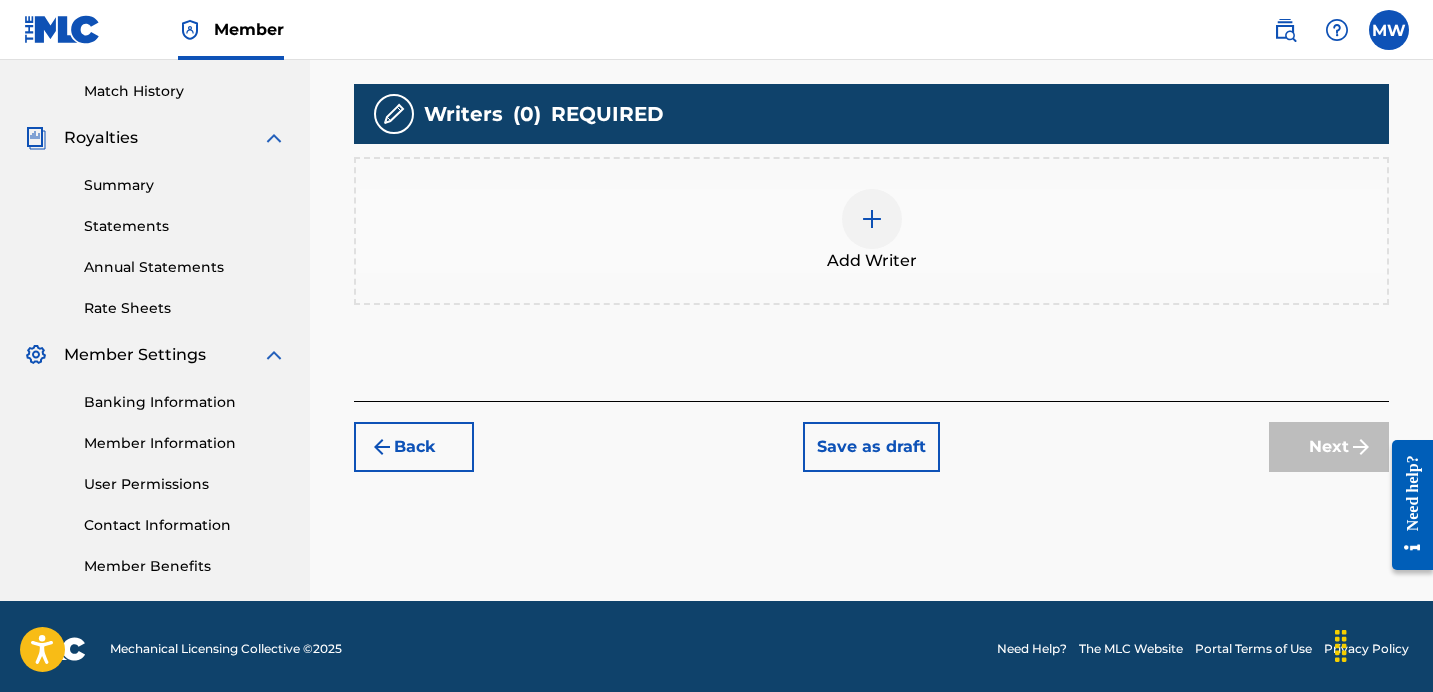 scroll, scrollTop: 548, scrollLeft: 0, axis: vertical 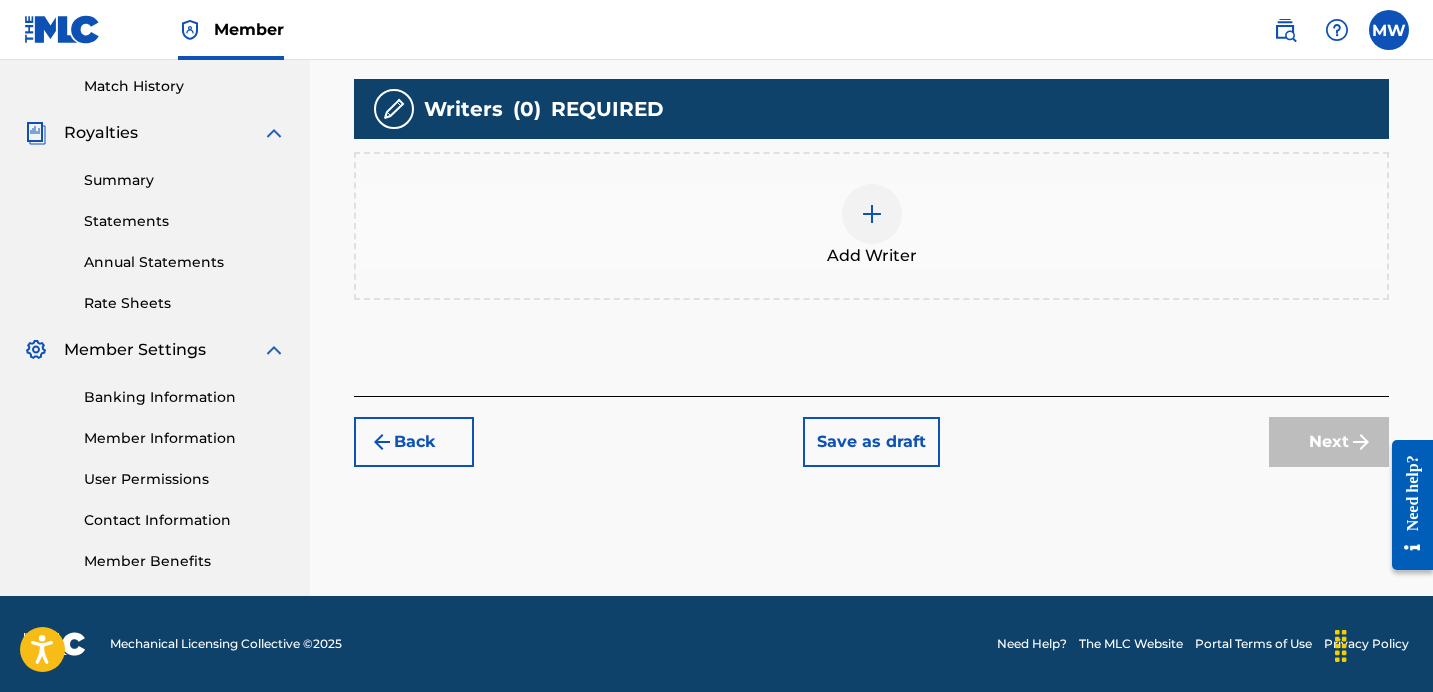 click at bounding box center [872, 214] 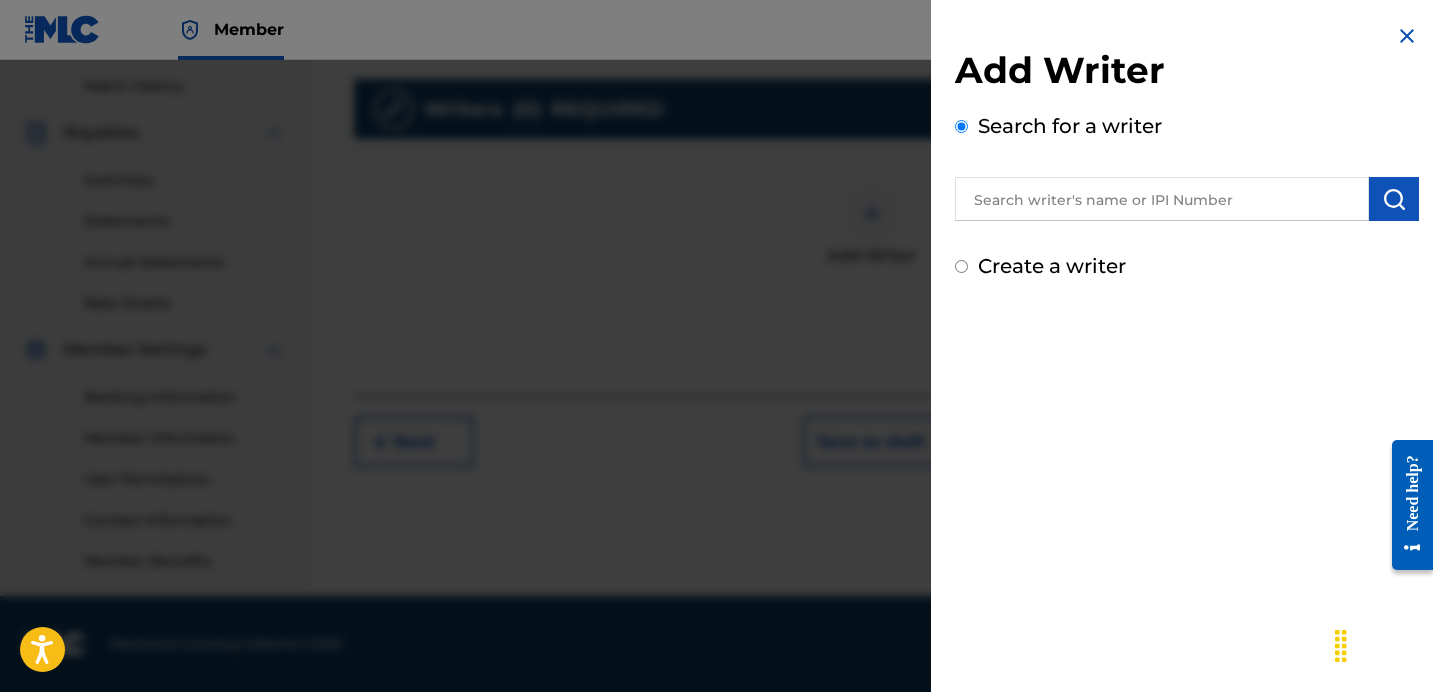 click at bounding box center (1162, 199) 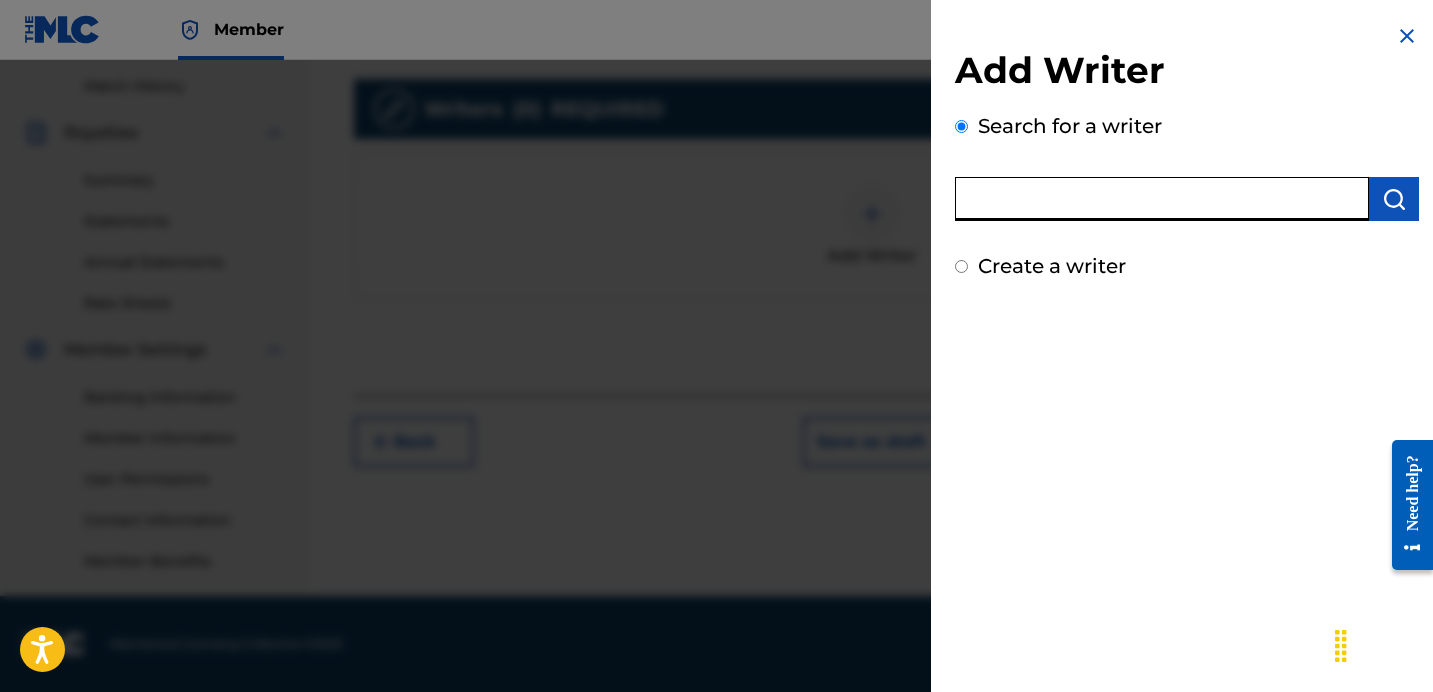 paste on "[PHONE]" 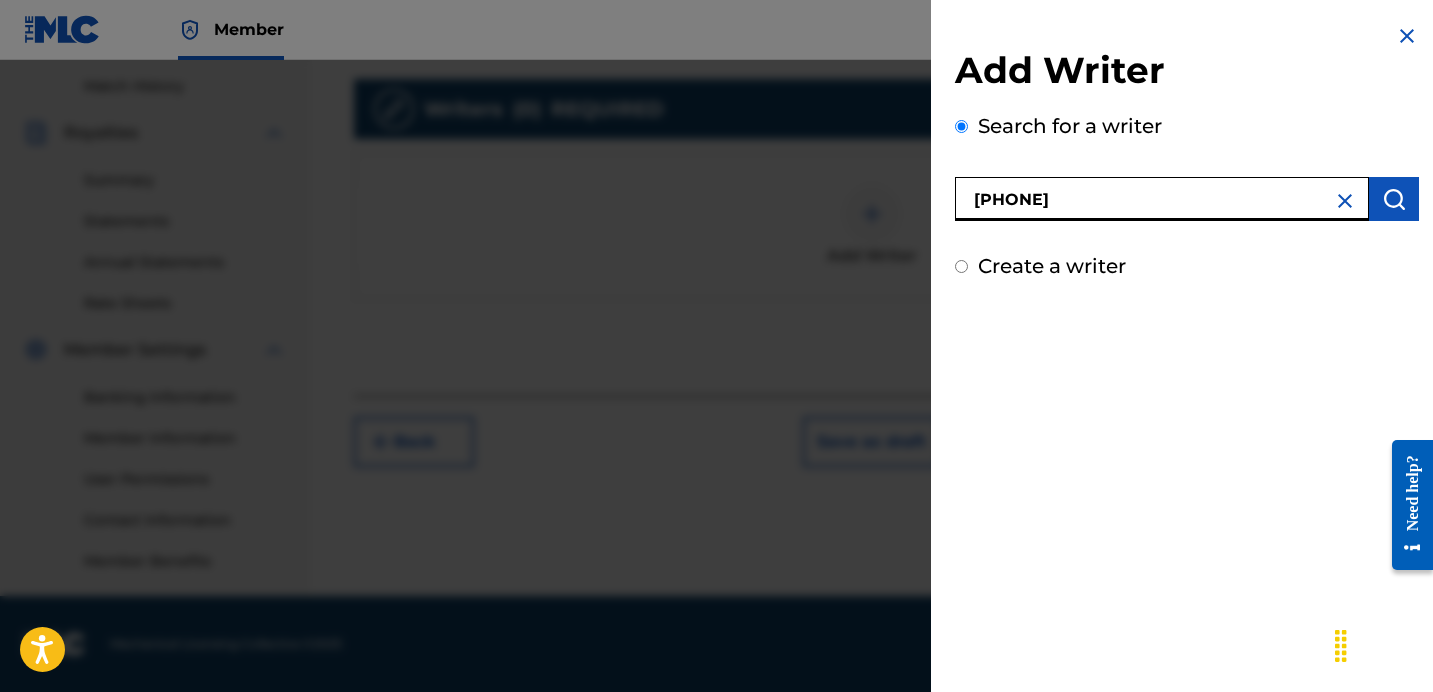 type on "[PHONE]" 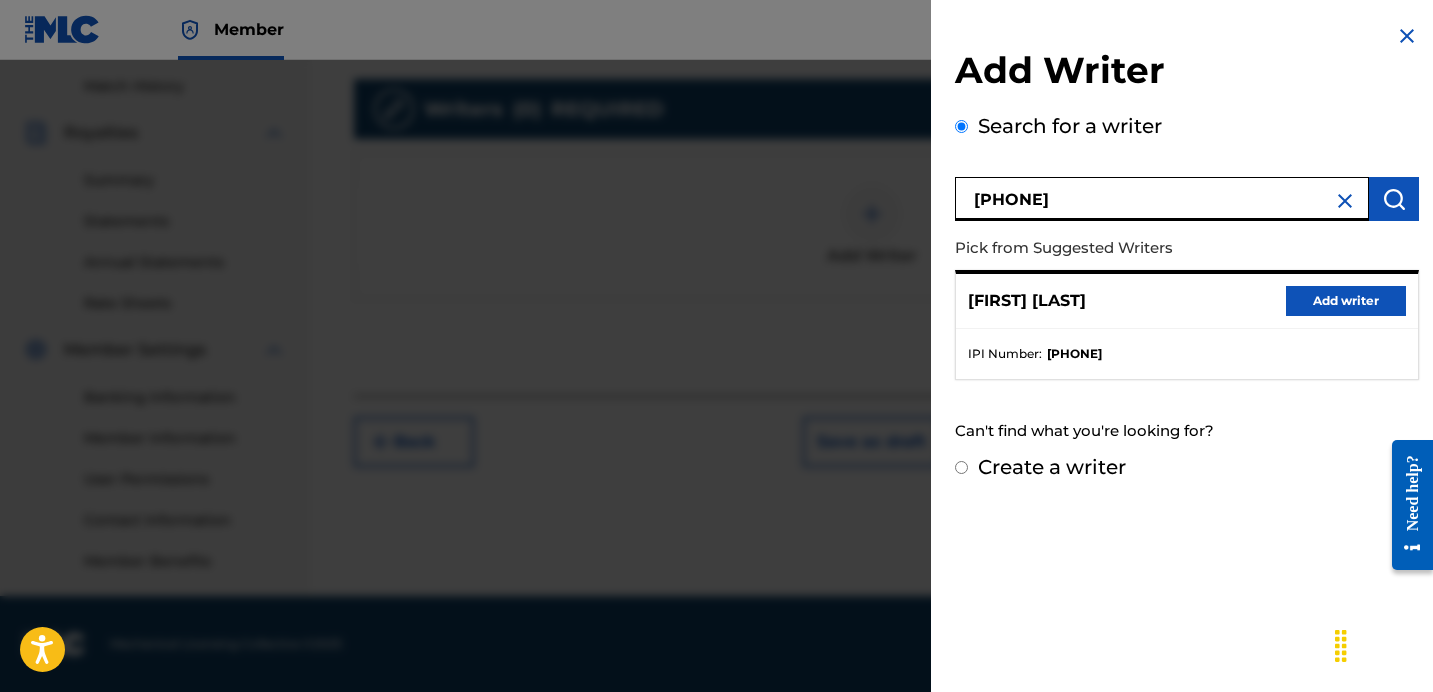 click on "Add writer" at bounding box center (1346, 301) 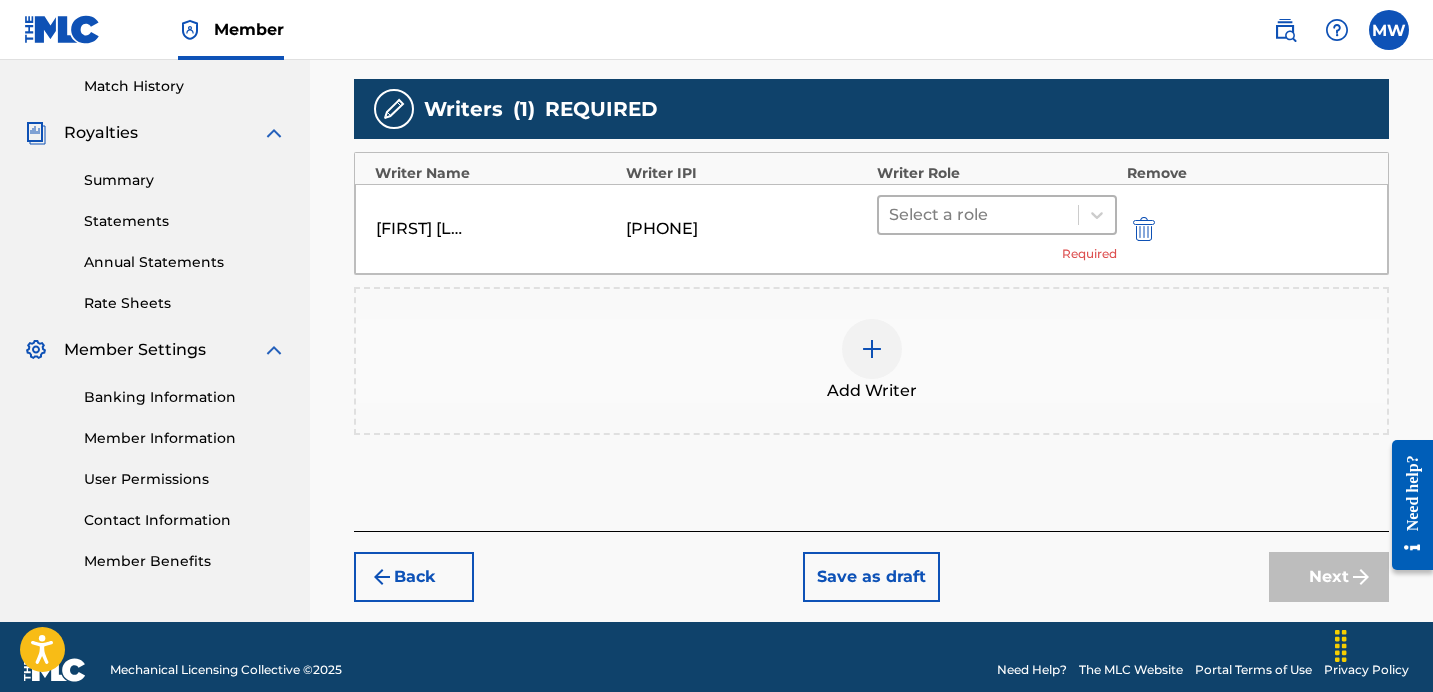click at bounding box center (978, 215) 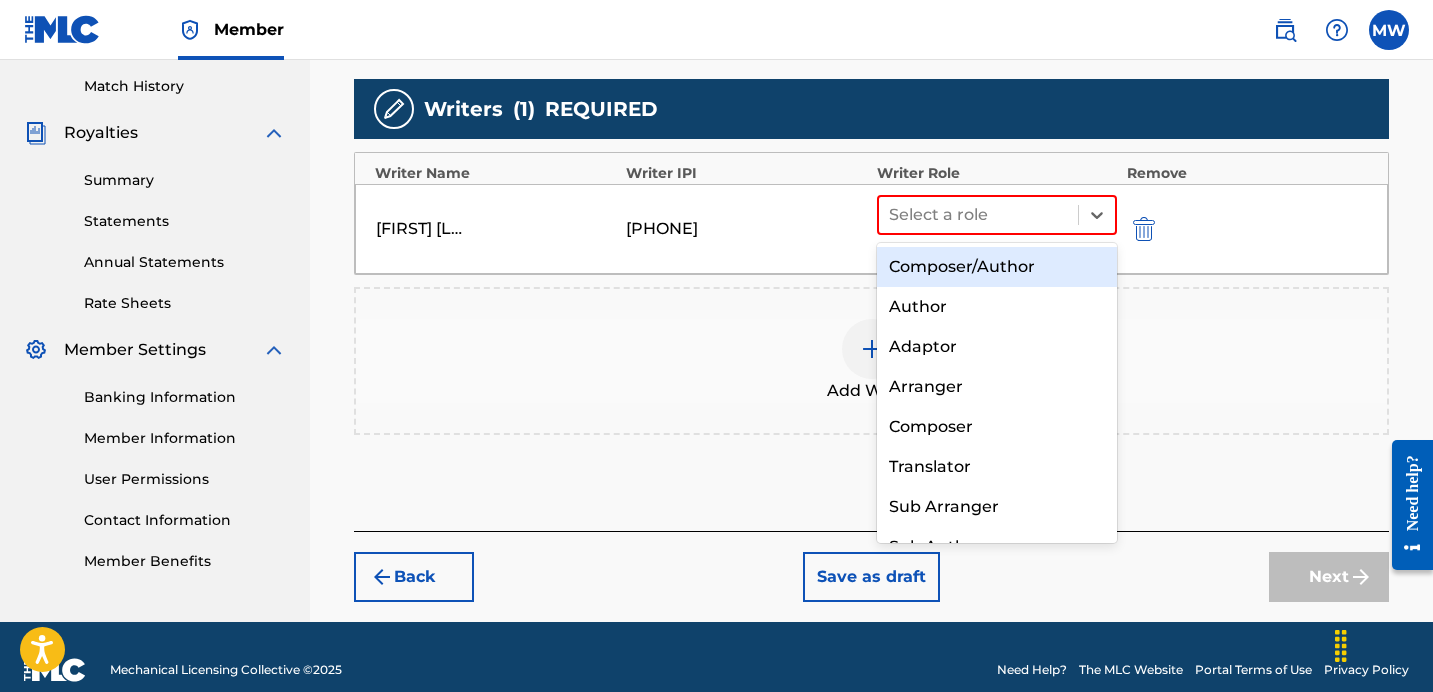 click on "Composer/Author" at bounding box center (997, 267) 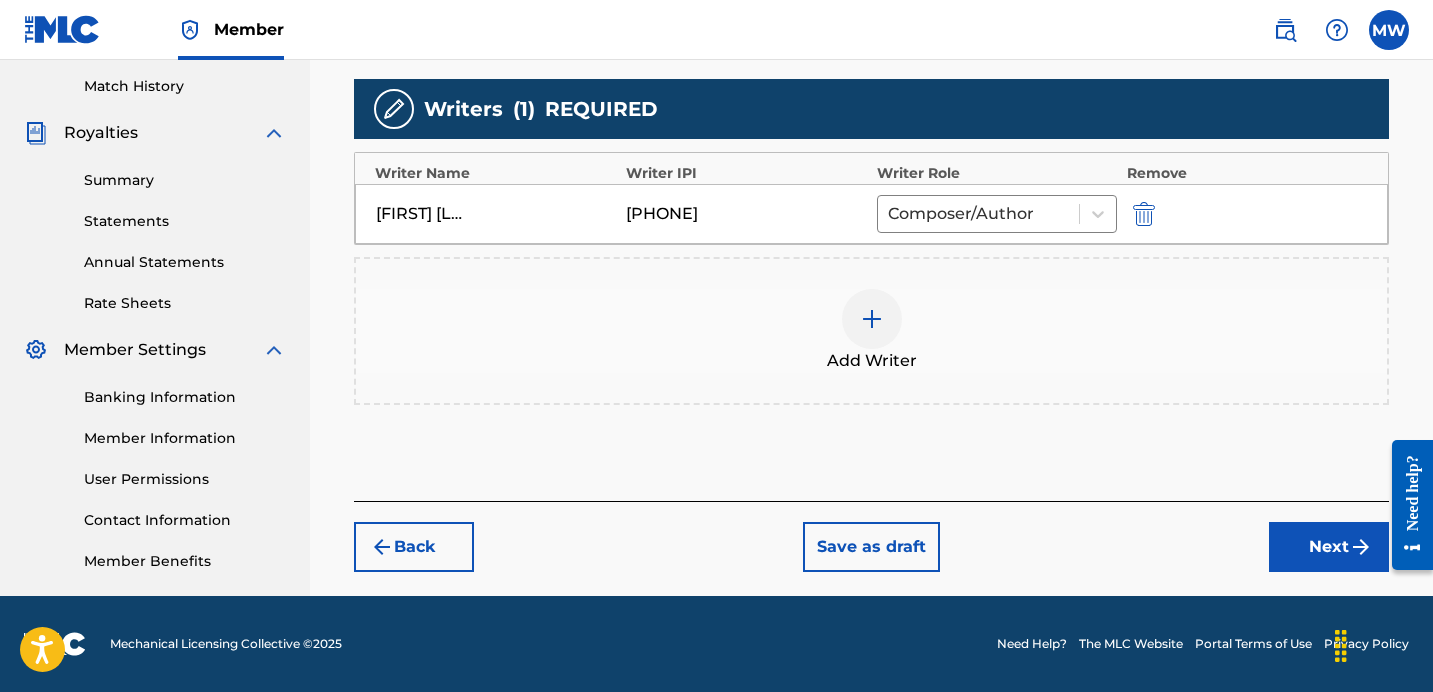 click on "Next" at bounding box center (1329, 547) 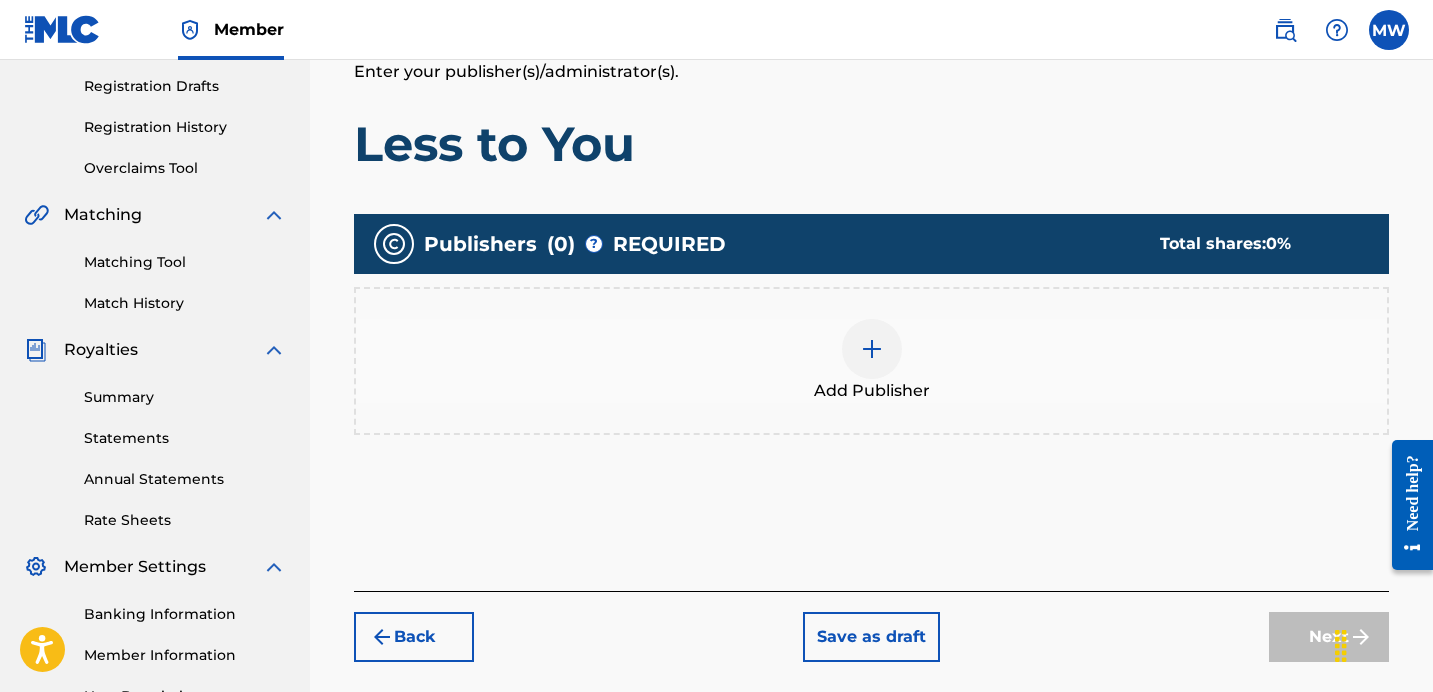 scroll, scrollTop: 372, scrollLeft: 0, axis: vertical 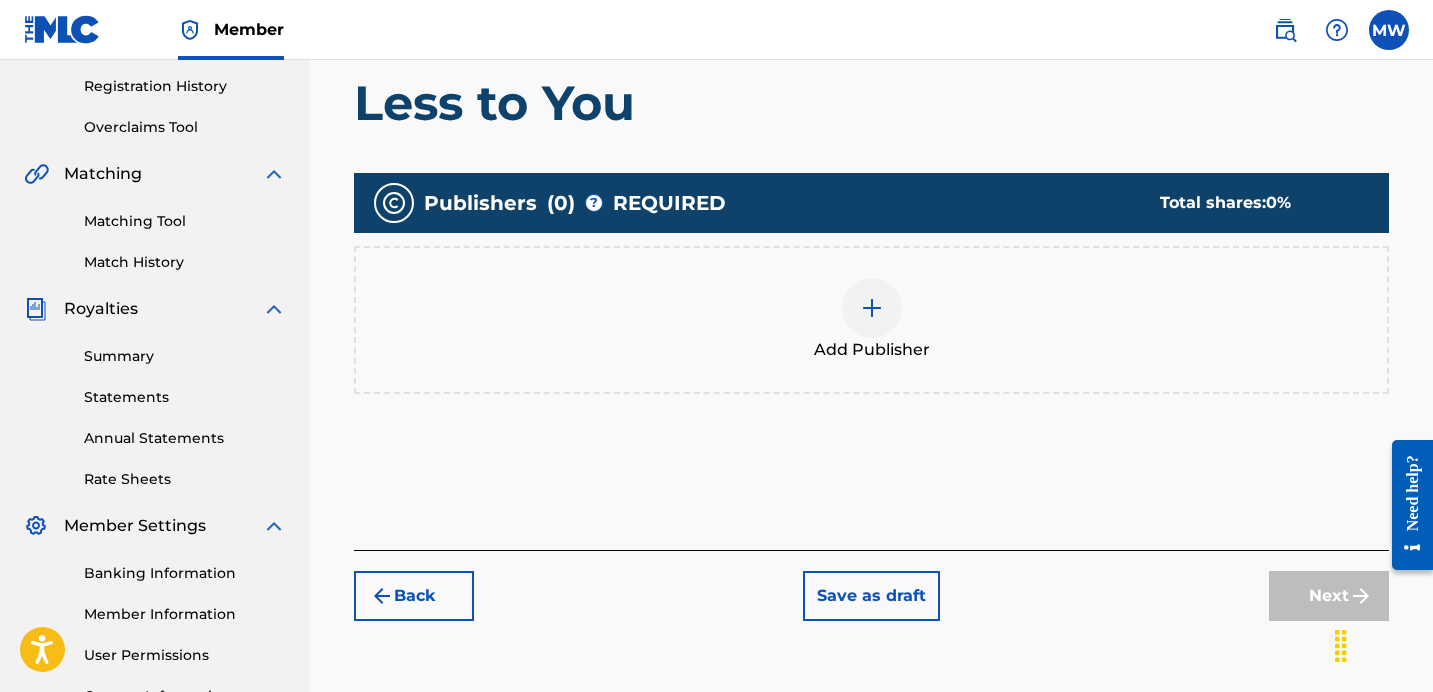 click at bounding box center [872, 308] 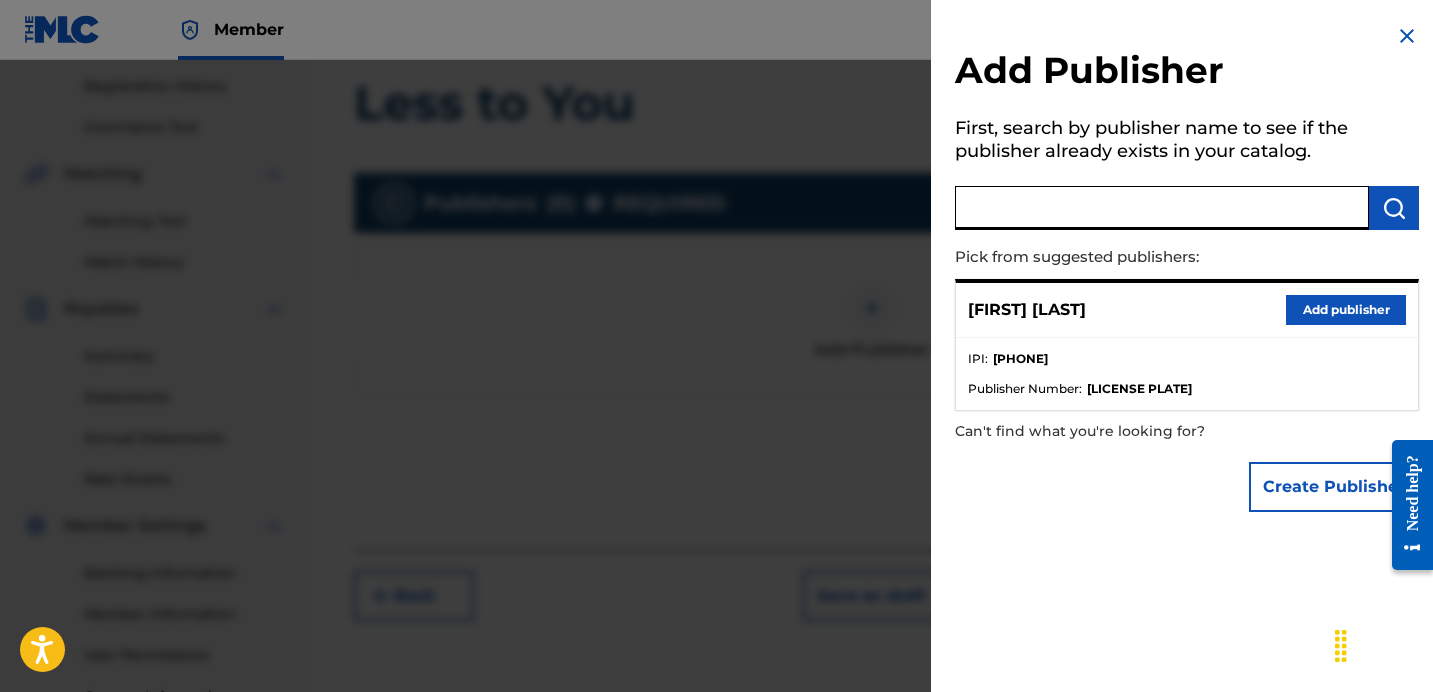click at bounding box center [1162, 208] 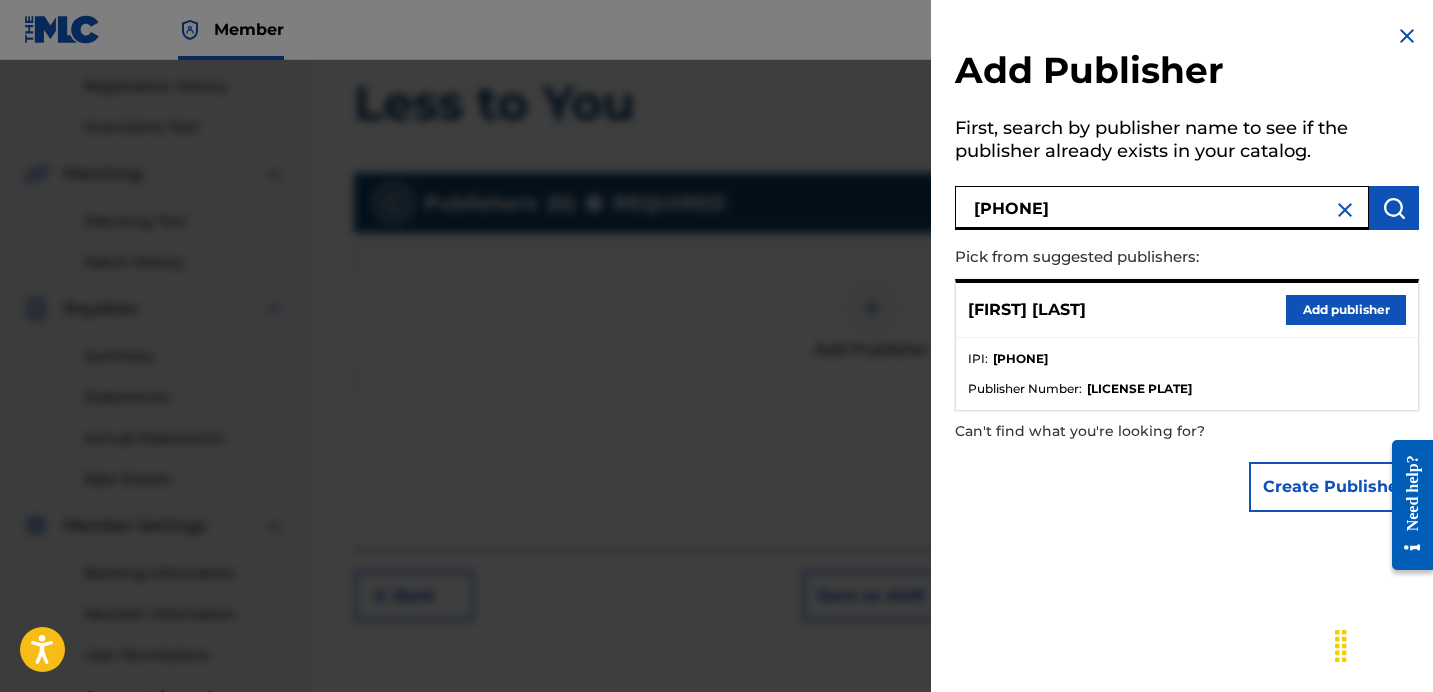 type on "[PHONE]" 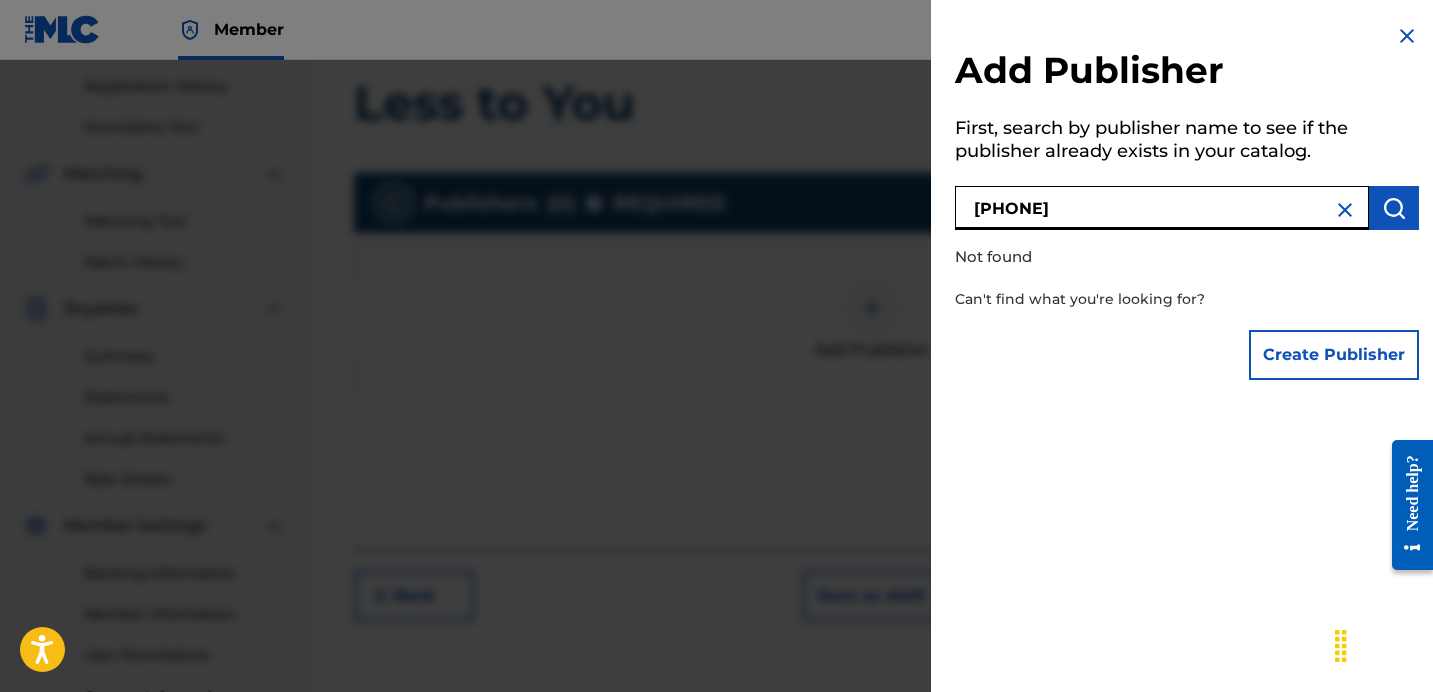 click at bounding box center [1345, 210] 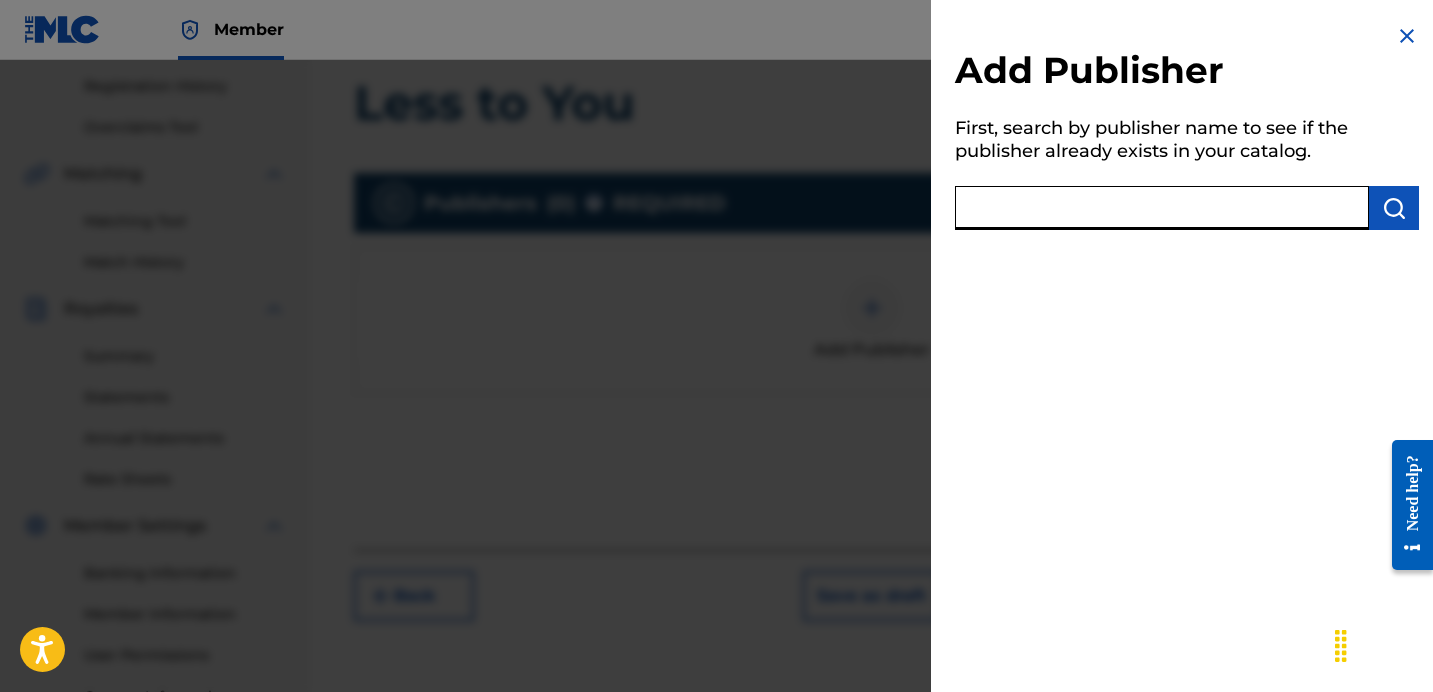 click at bounding box center (1162, 208) 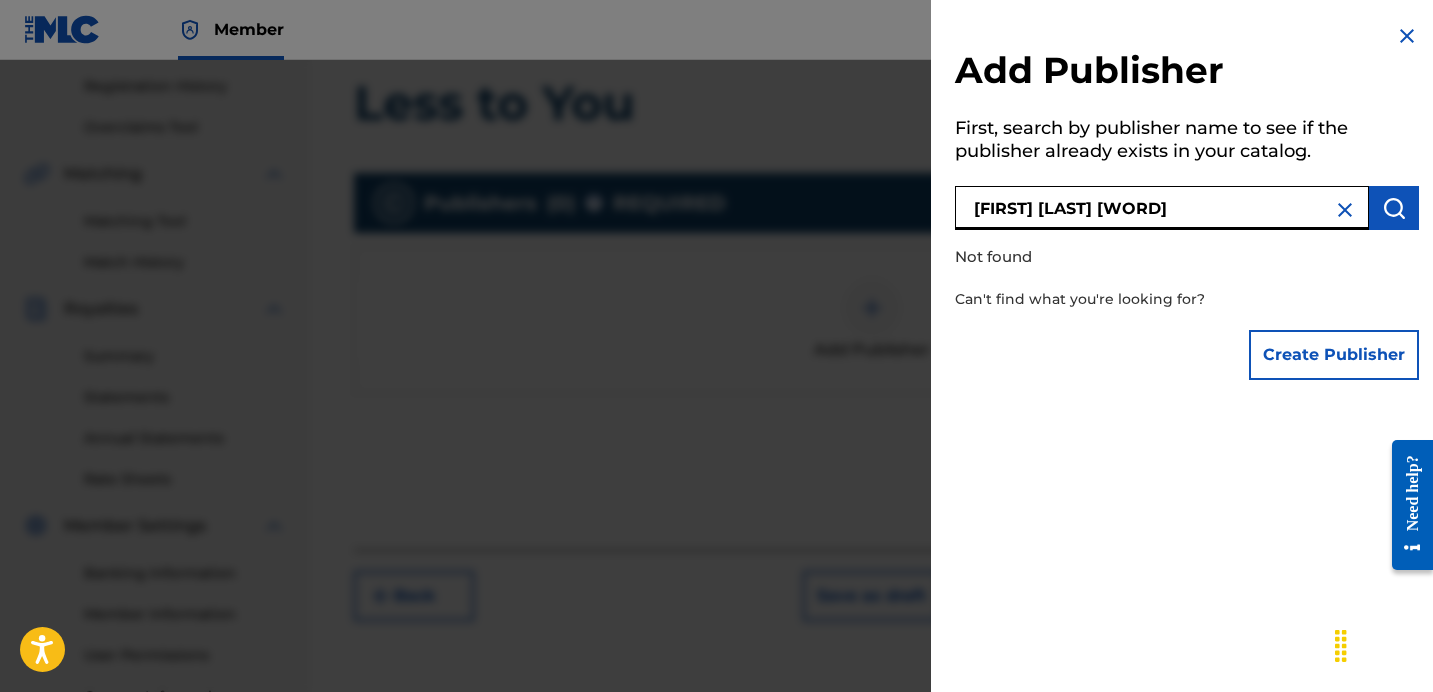 click on "[FIRST] [LAST] [WORD]" at bounding box center (1162, 208) 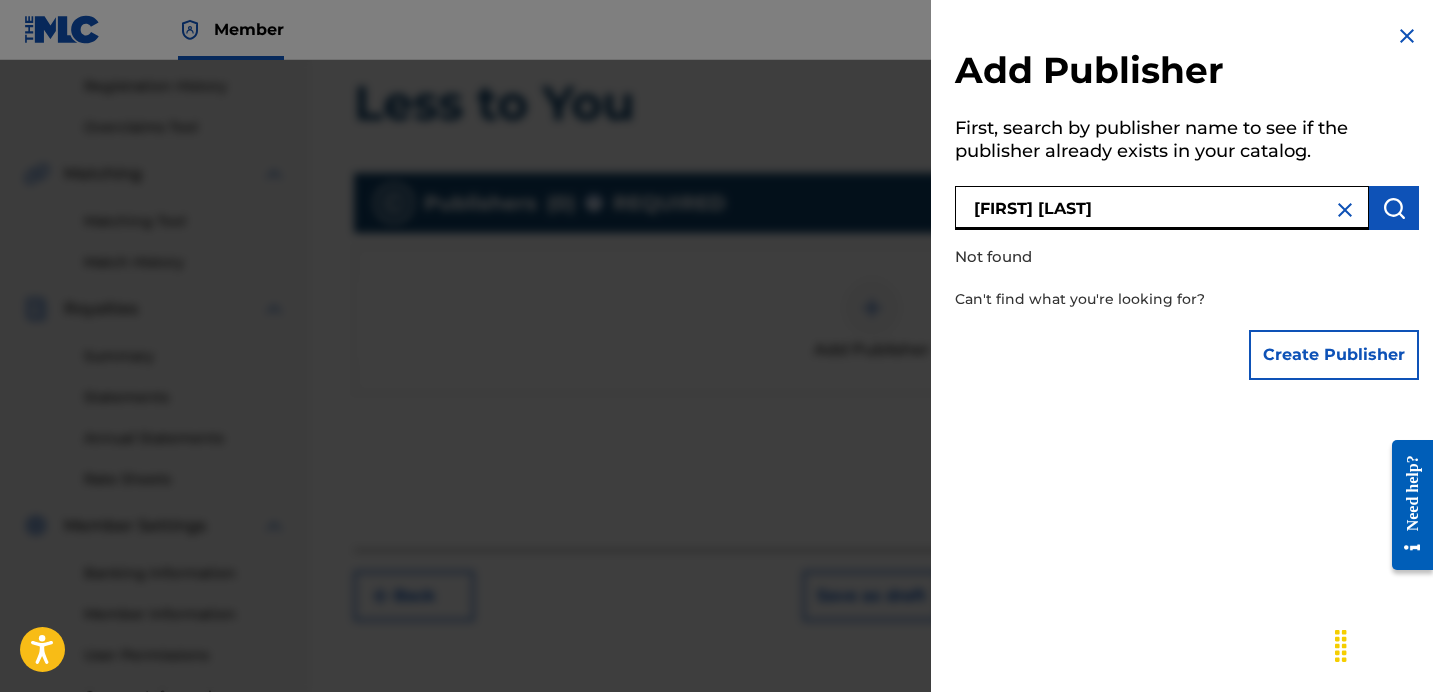 type on "[FIRST] [LAST]" 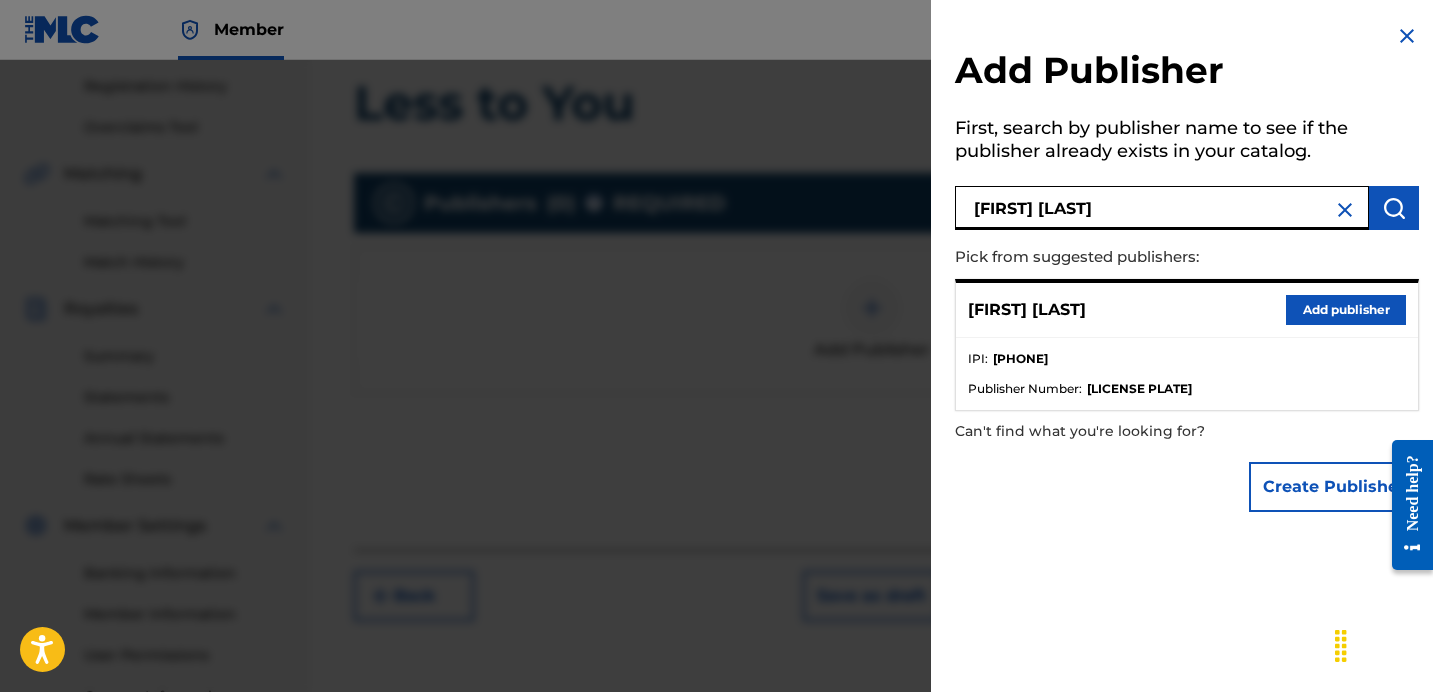 click on "Add publisher" at bounding box center [1346, 310] 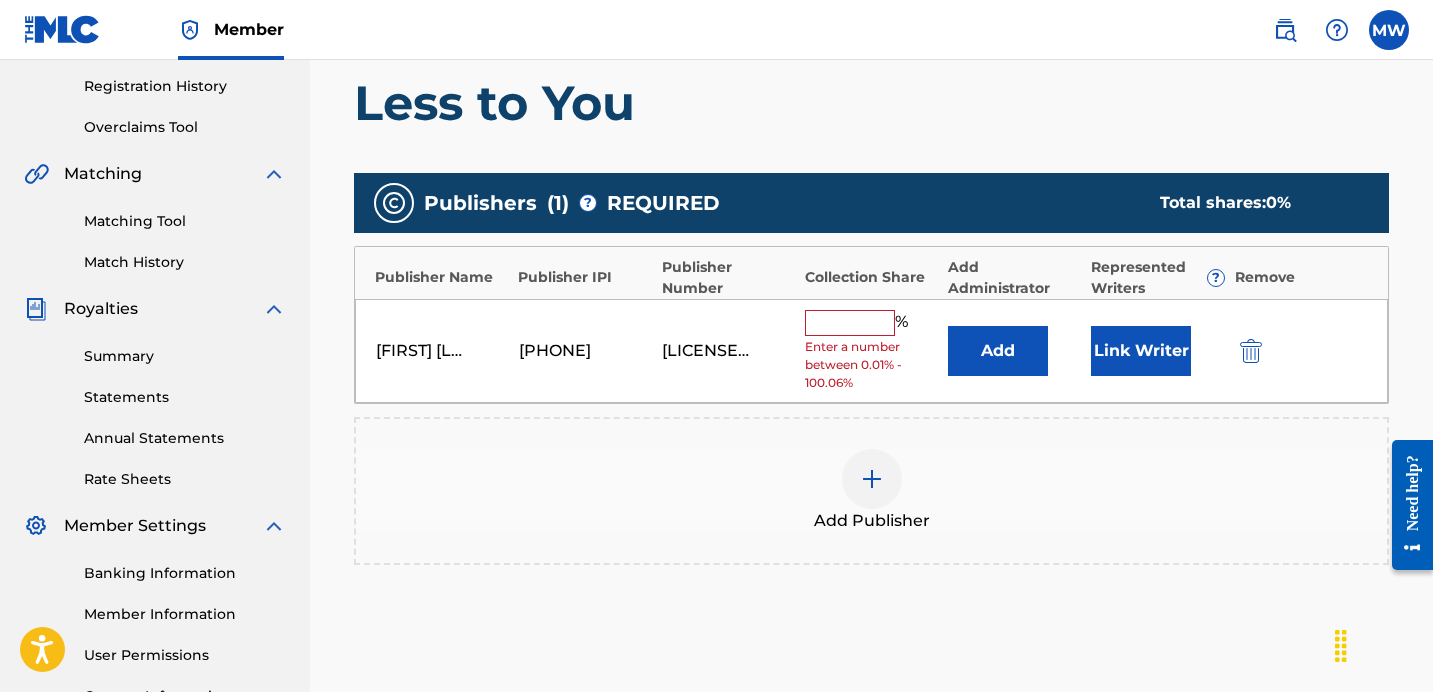 click at bounding box center [850, 323] 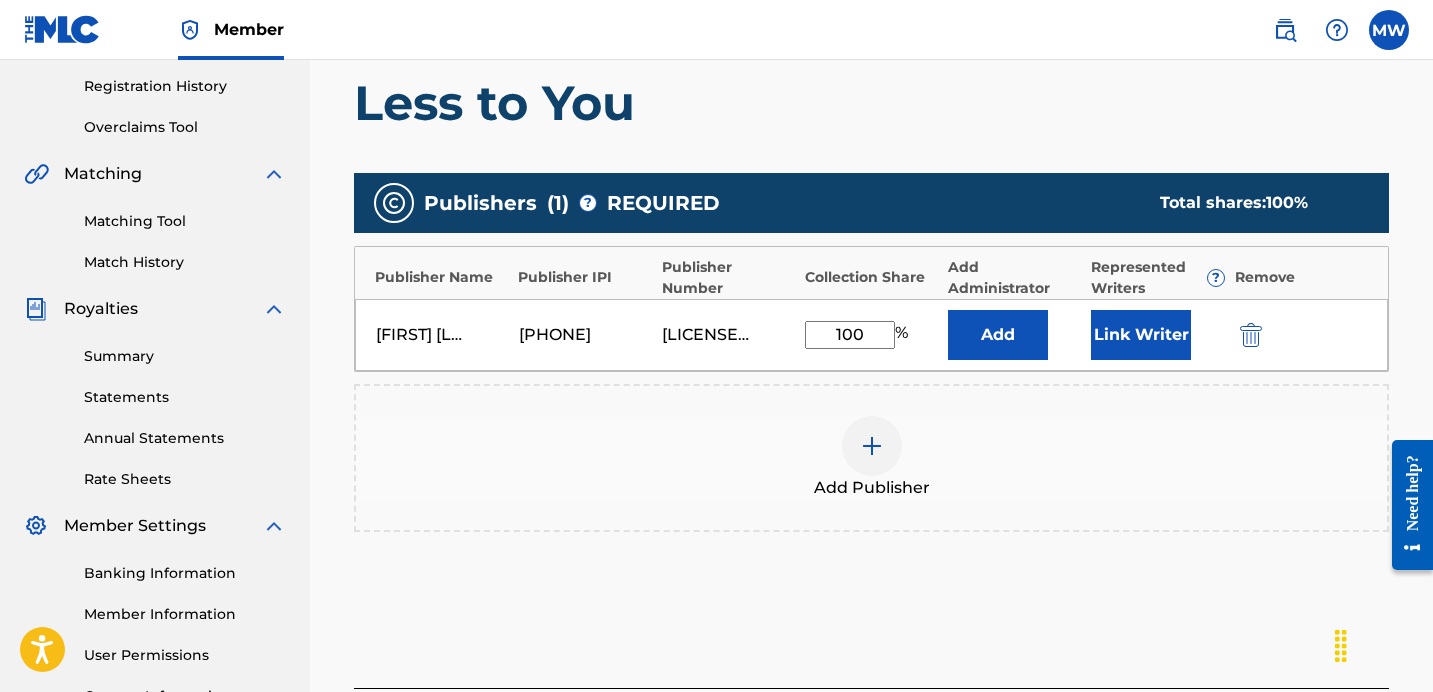 type on "100" 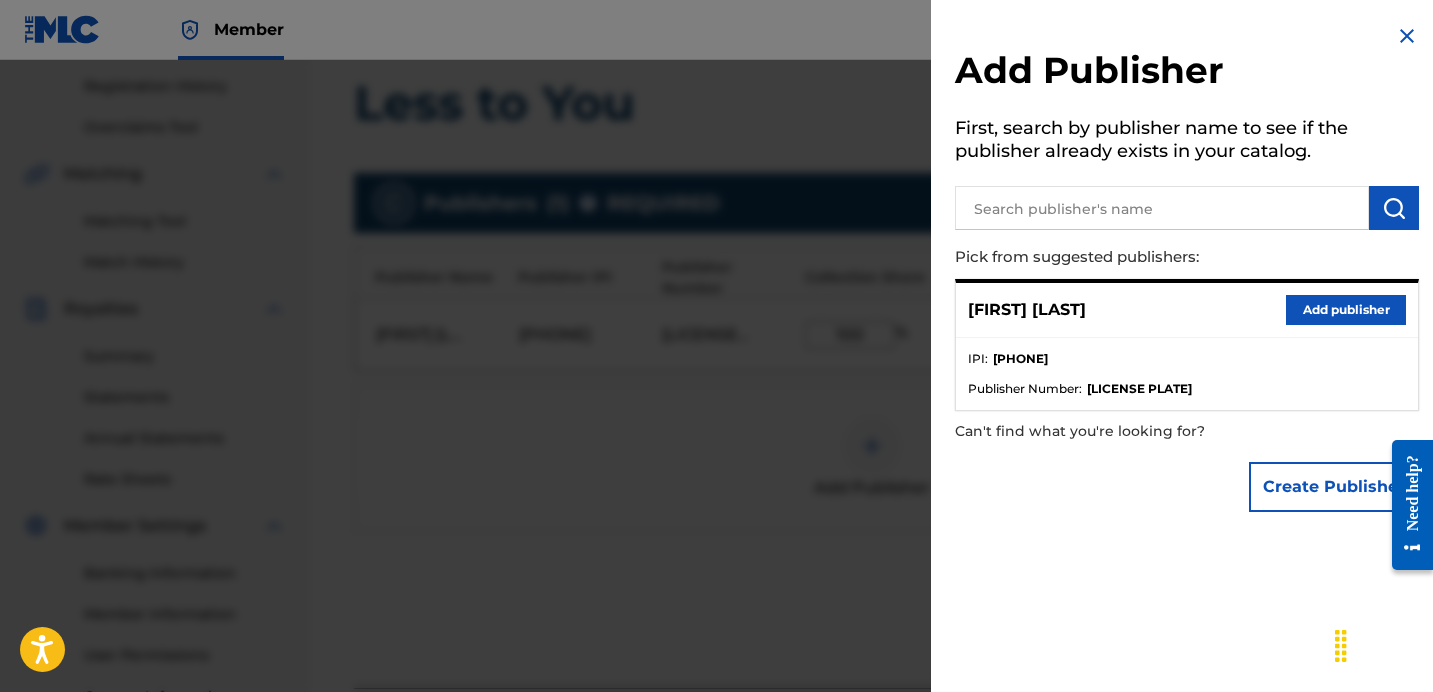 click at bounding box center (1407, 36) 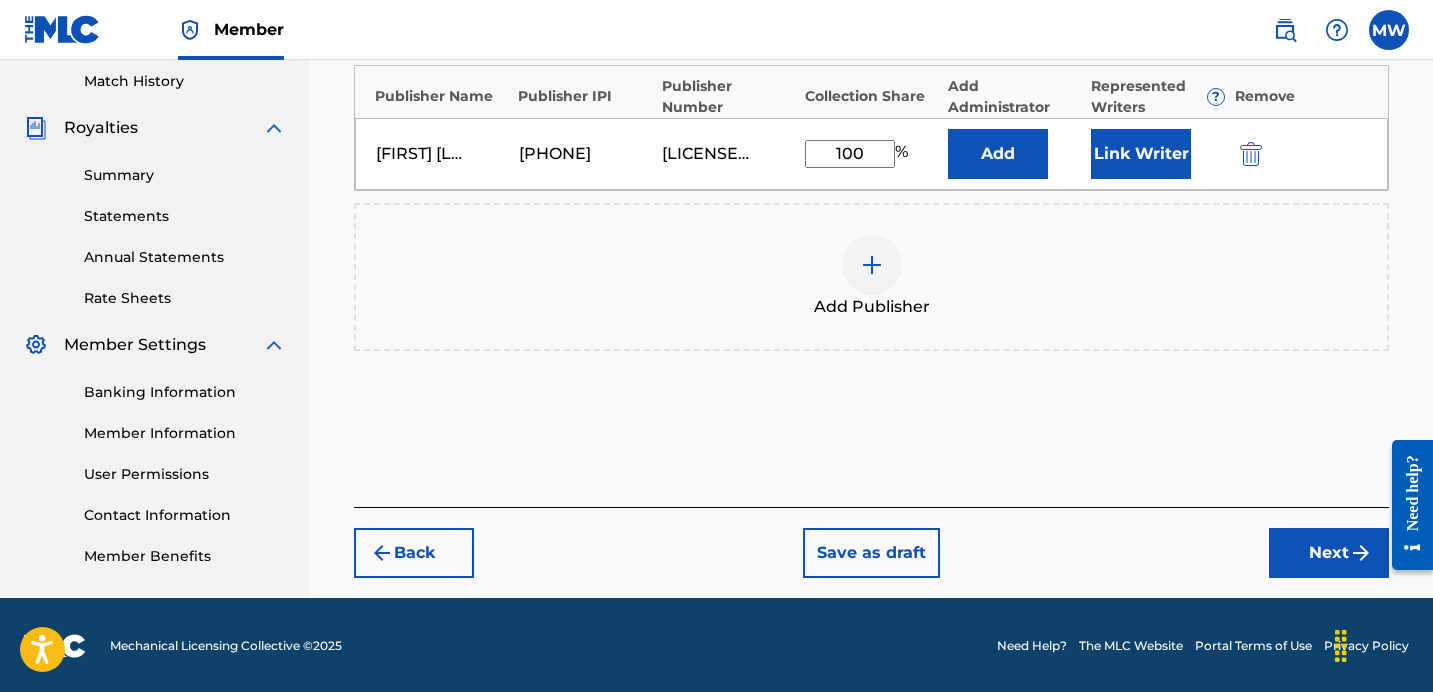 scroll, scrollTop: 555, scrollLeft: 0, axis: vertical 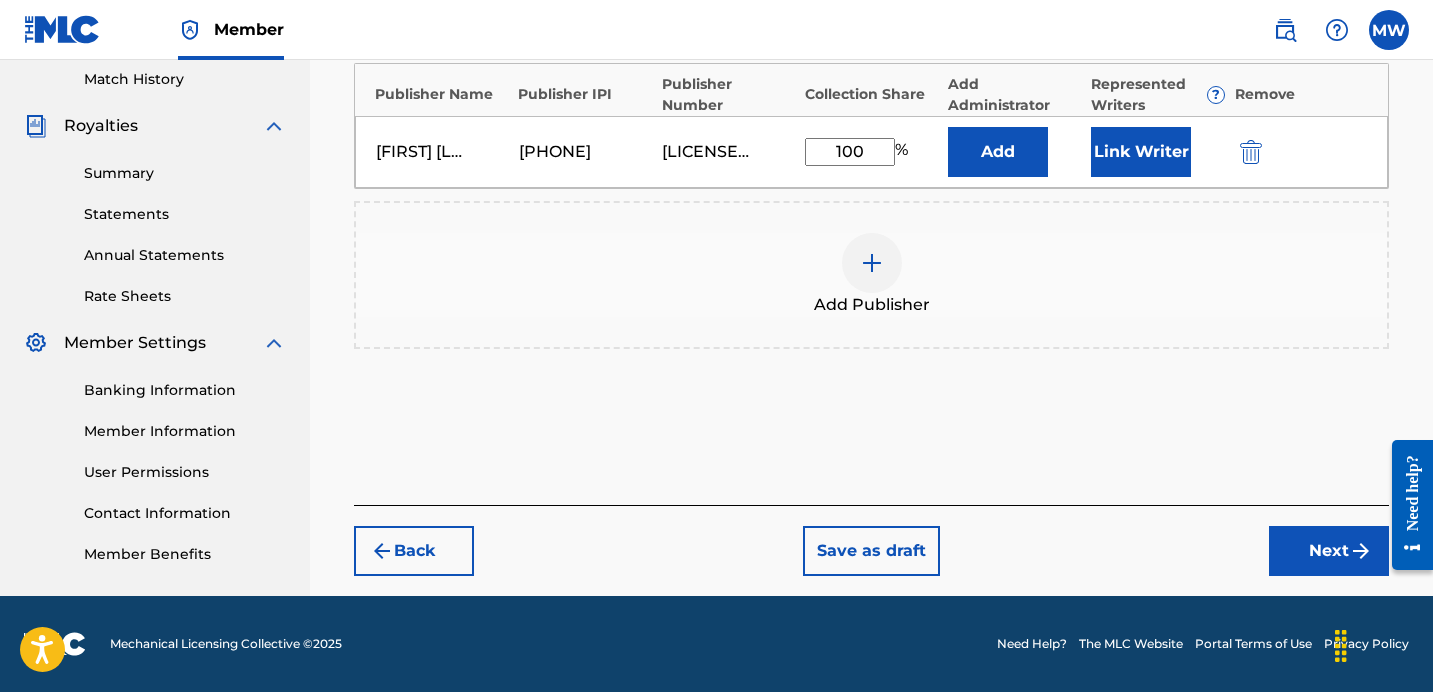 click on "Add" at bounding box center [998, 152] 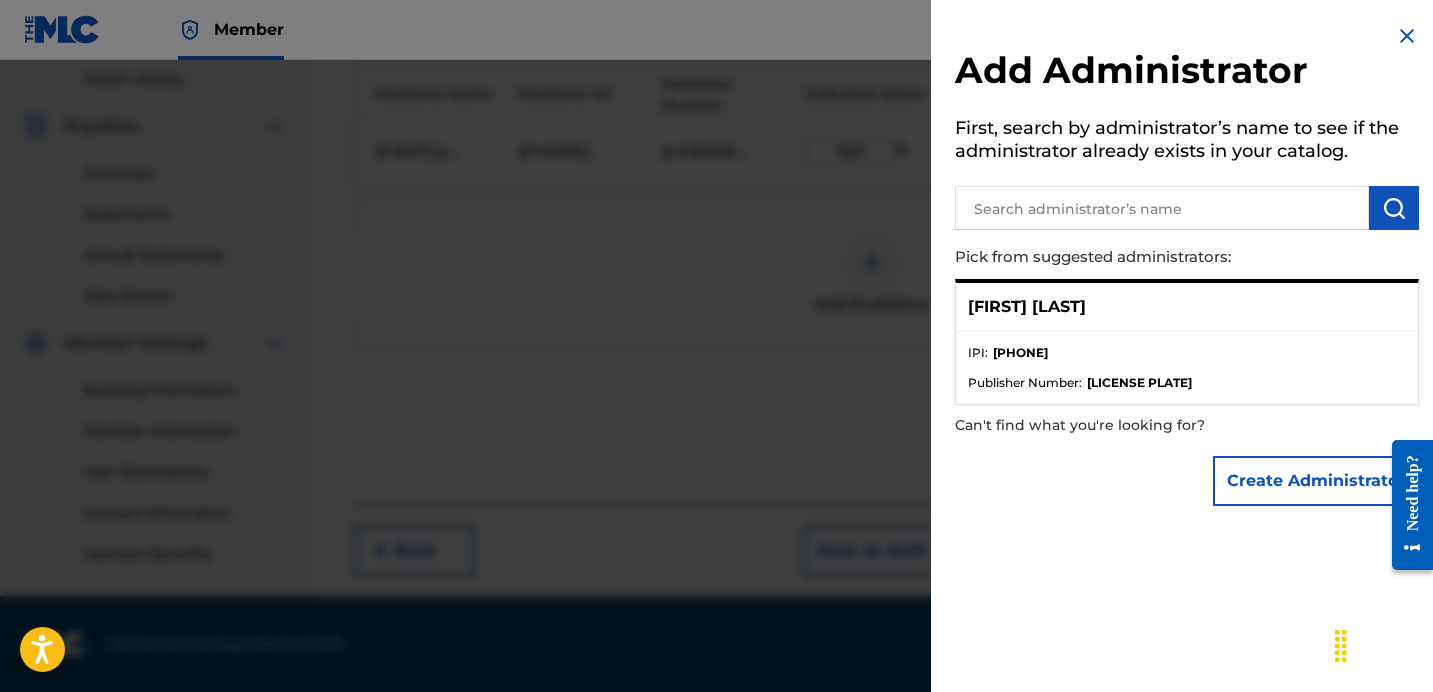 click at bounding box center (1407, 36) 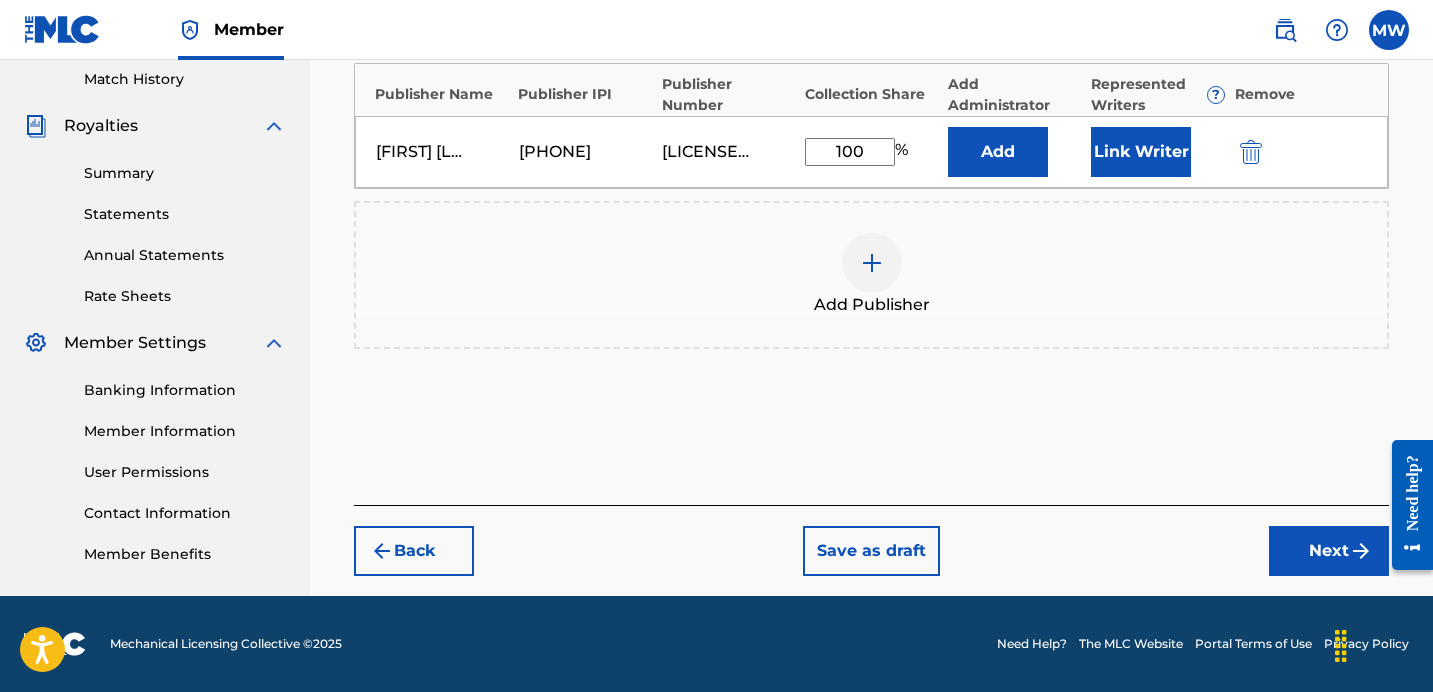 click on "Next" at bounding box center [1329, 551] 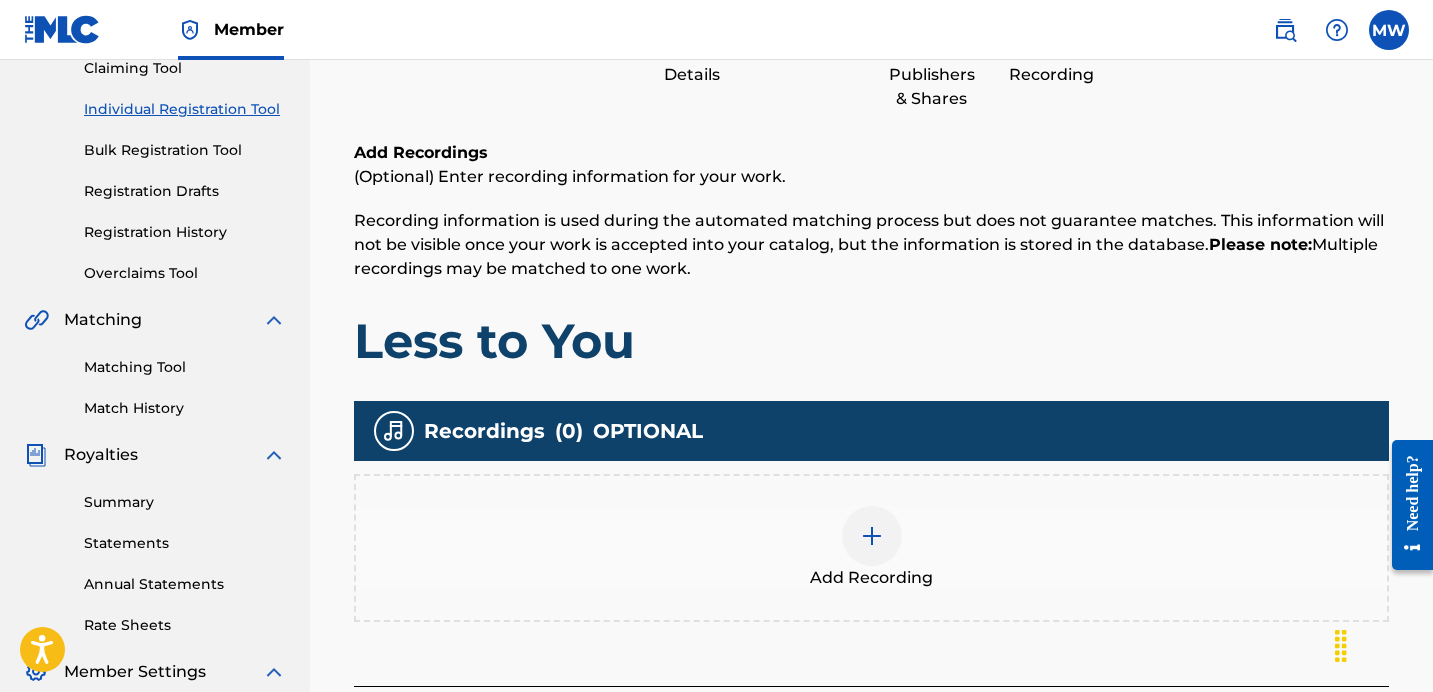 scroll, scrollTop: 241, scrollLeft: 0, axis: vertical 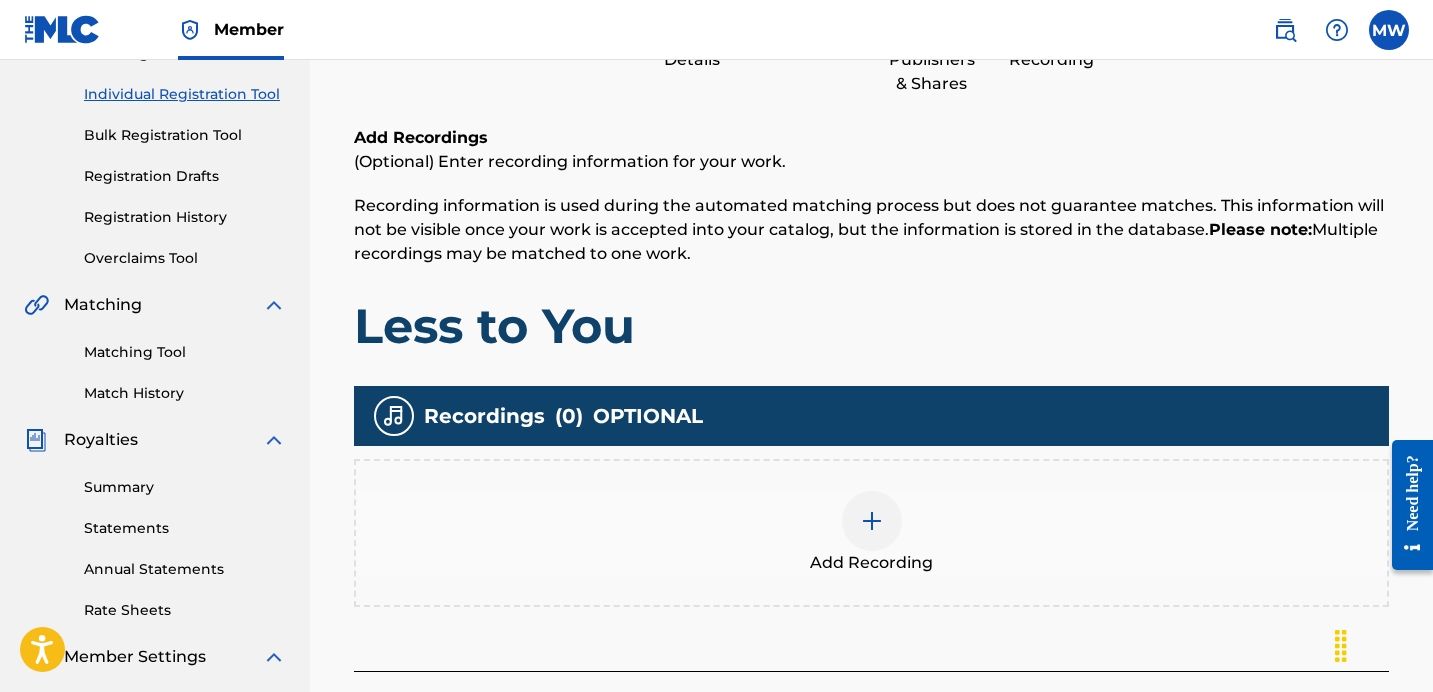 click at bounding box center [872, 521] 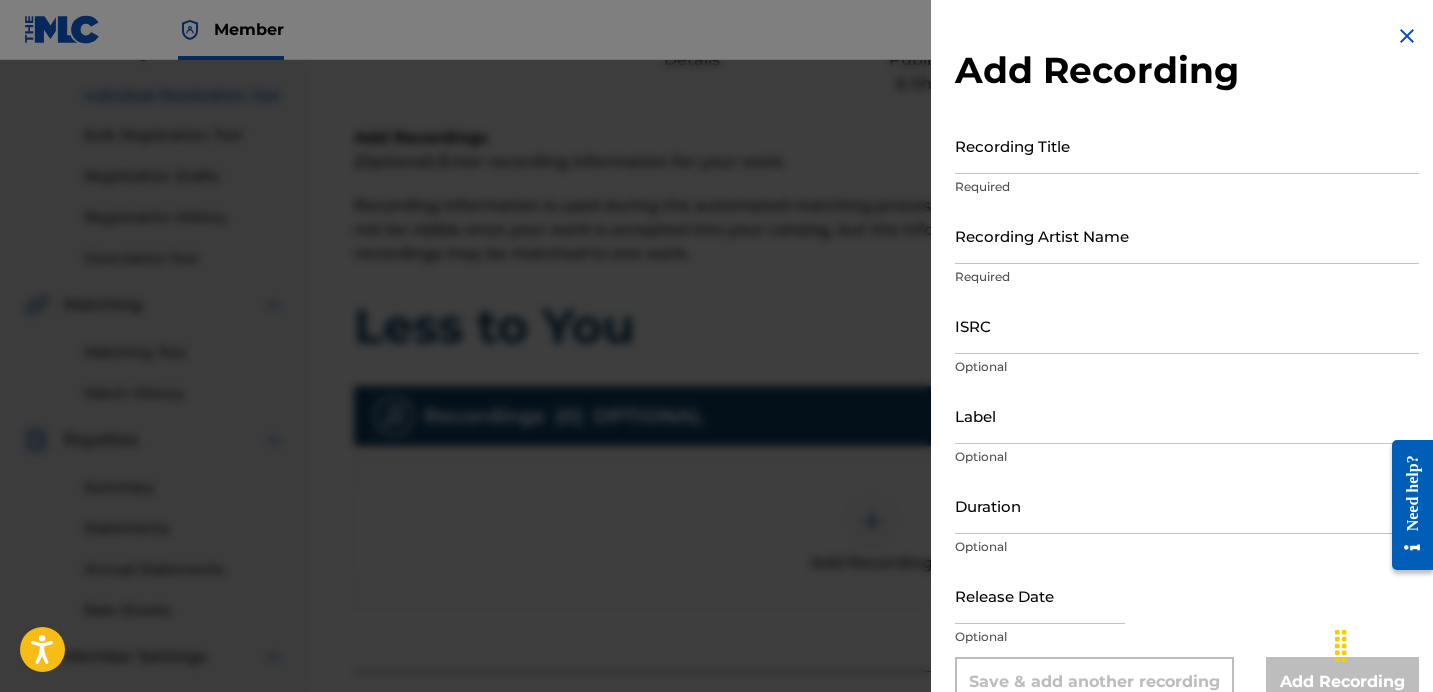 click on "Recording Title" at bounding box center (1187, 145) 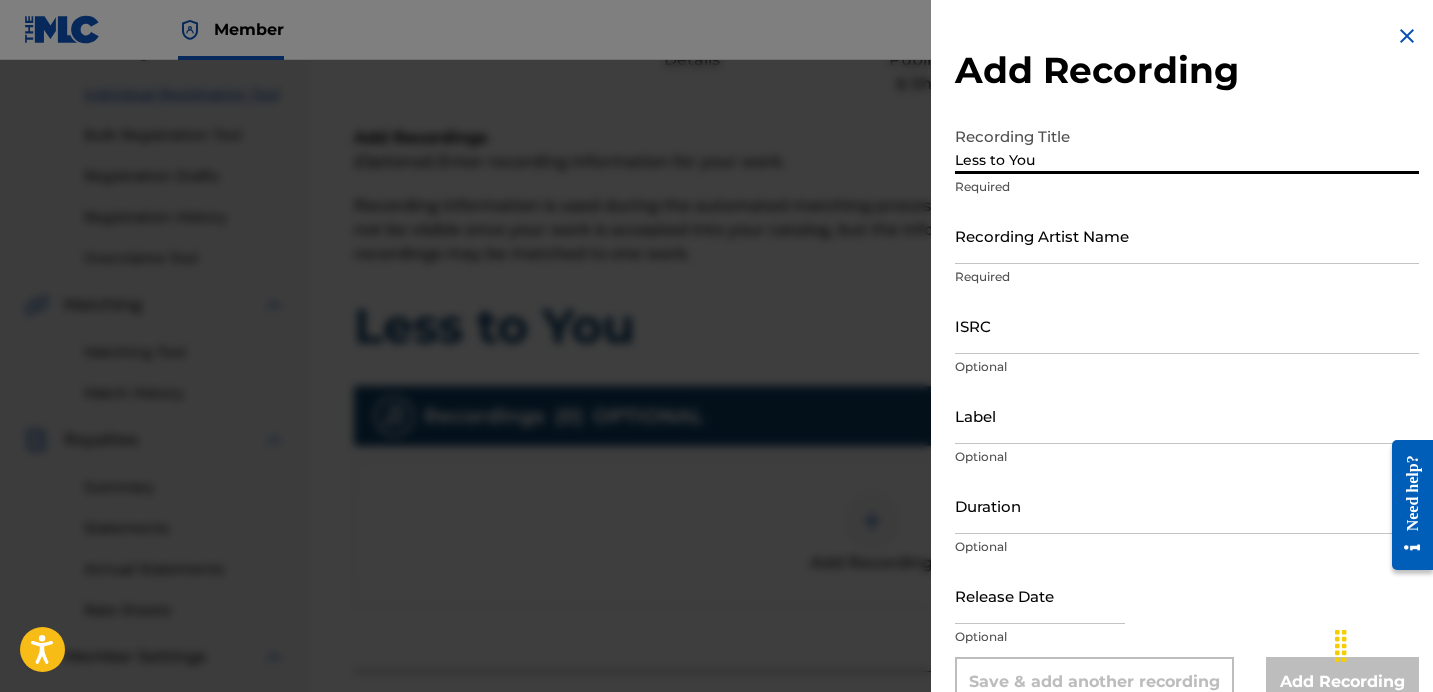 type on "Less to You" 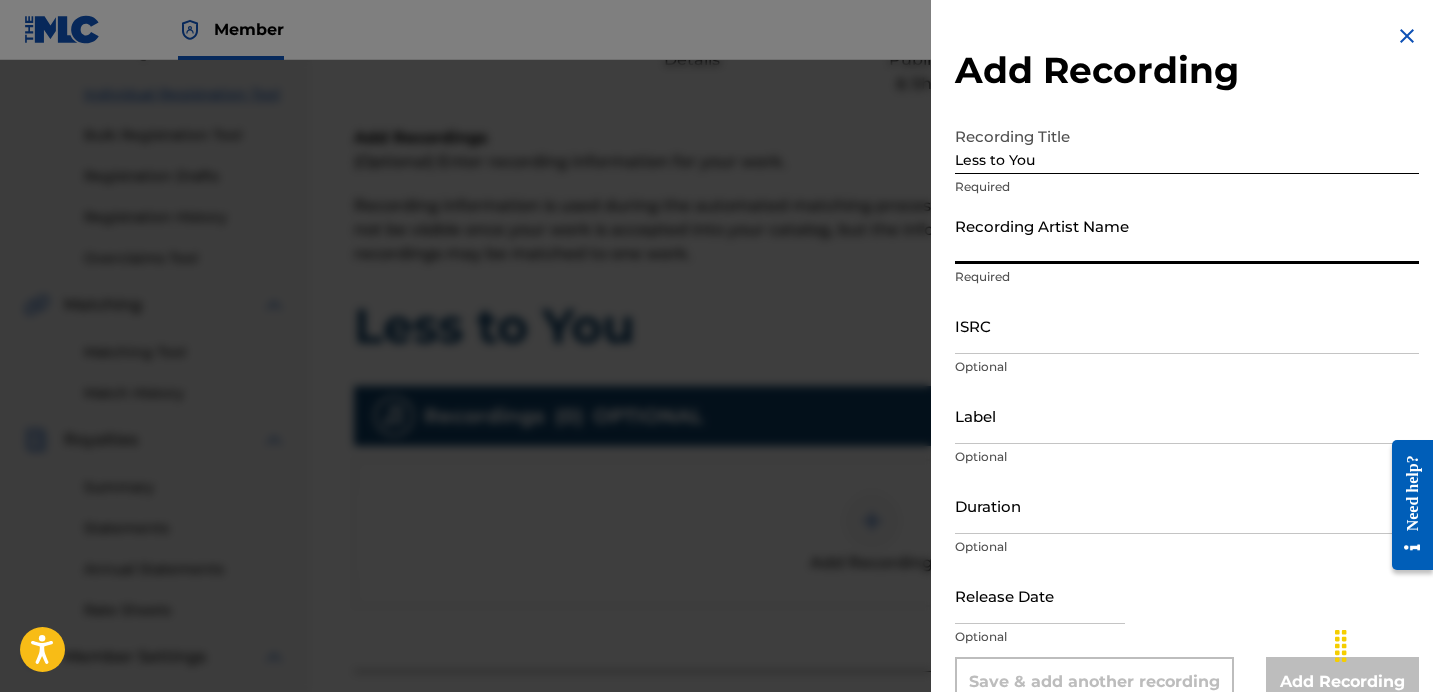 type on "[FIRST] [LAST]" 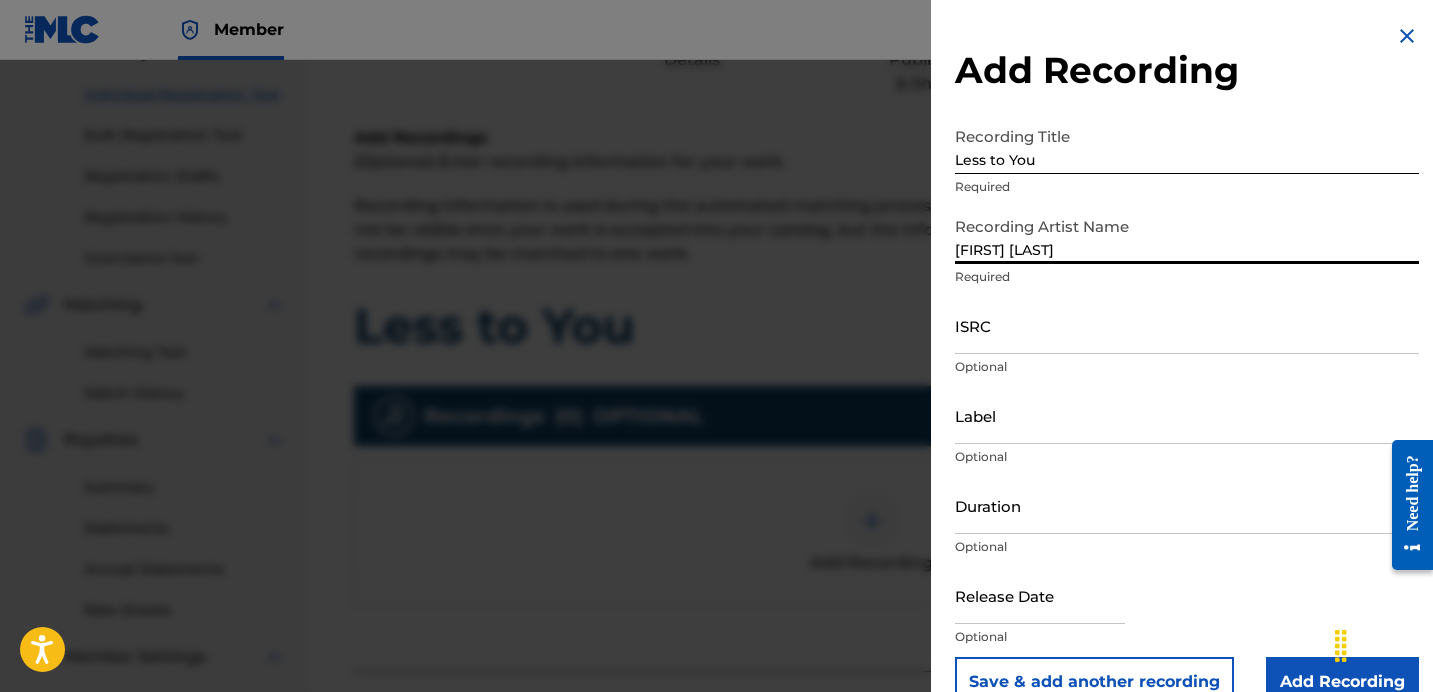 click on "ISRC" at bounding box center [1187, 325] 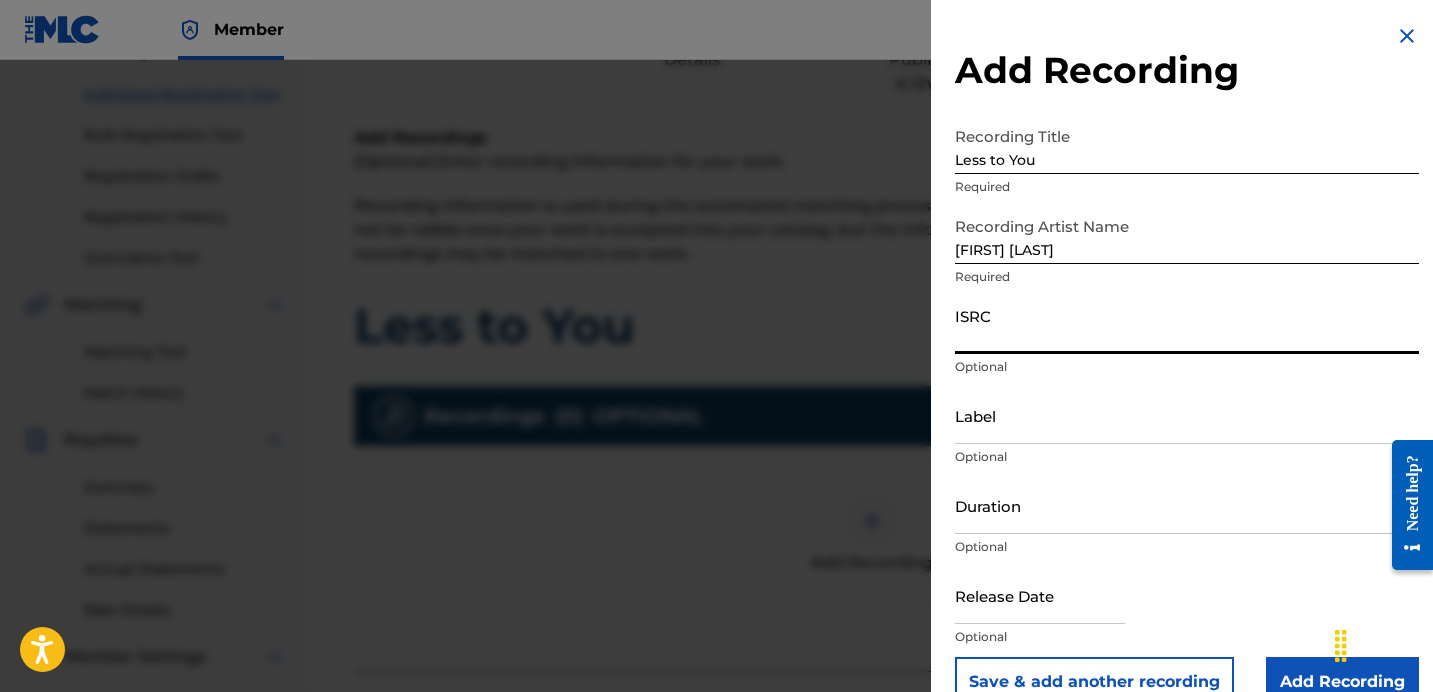 paste on "[PRODUCT CODE]" 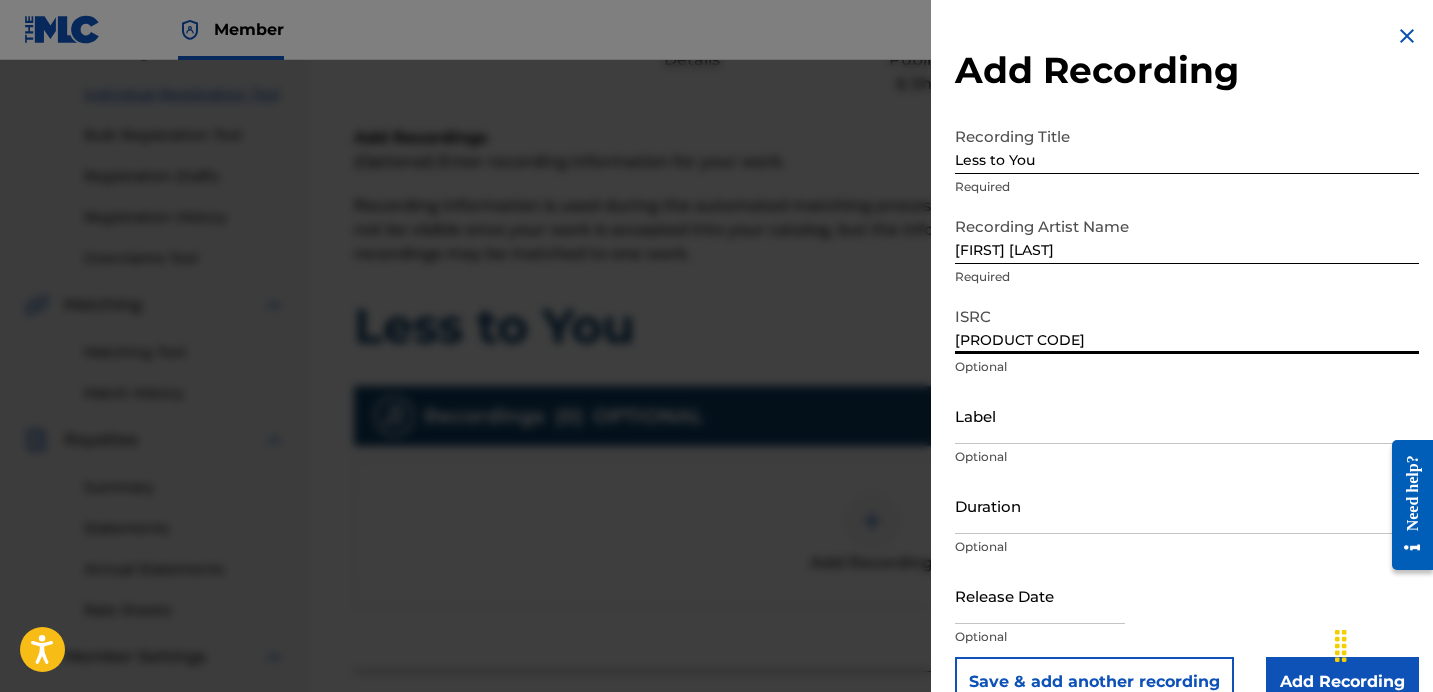 scroll, scrollTop: 39, scrollLeft: 0, axis: vertical 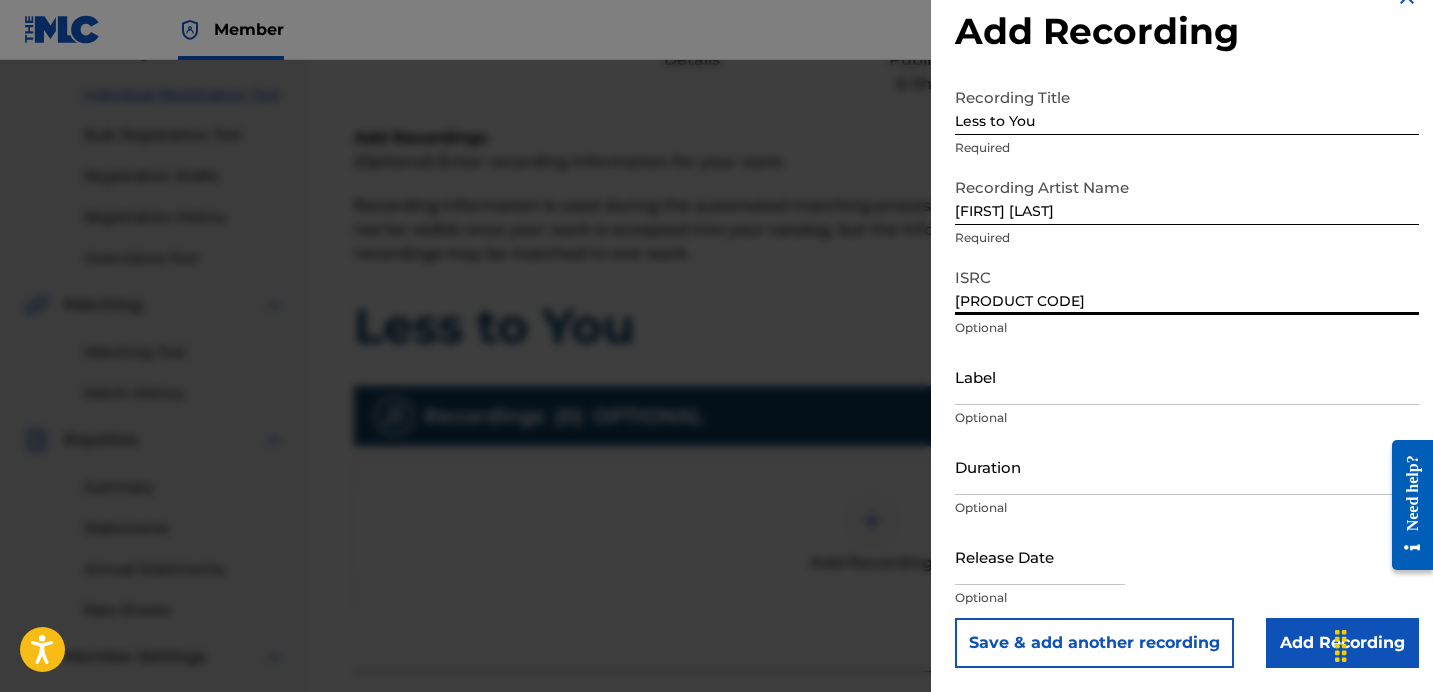 type on "[PRODUCT CODE]" 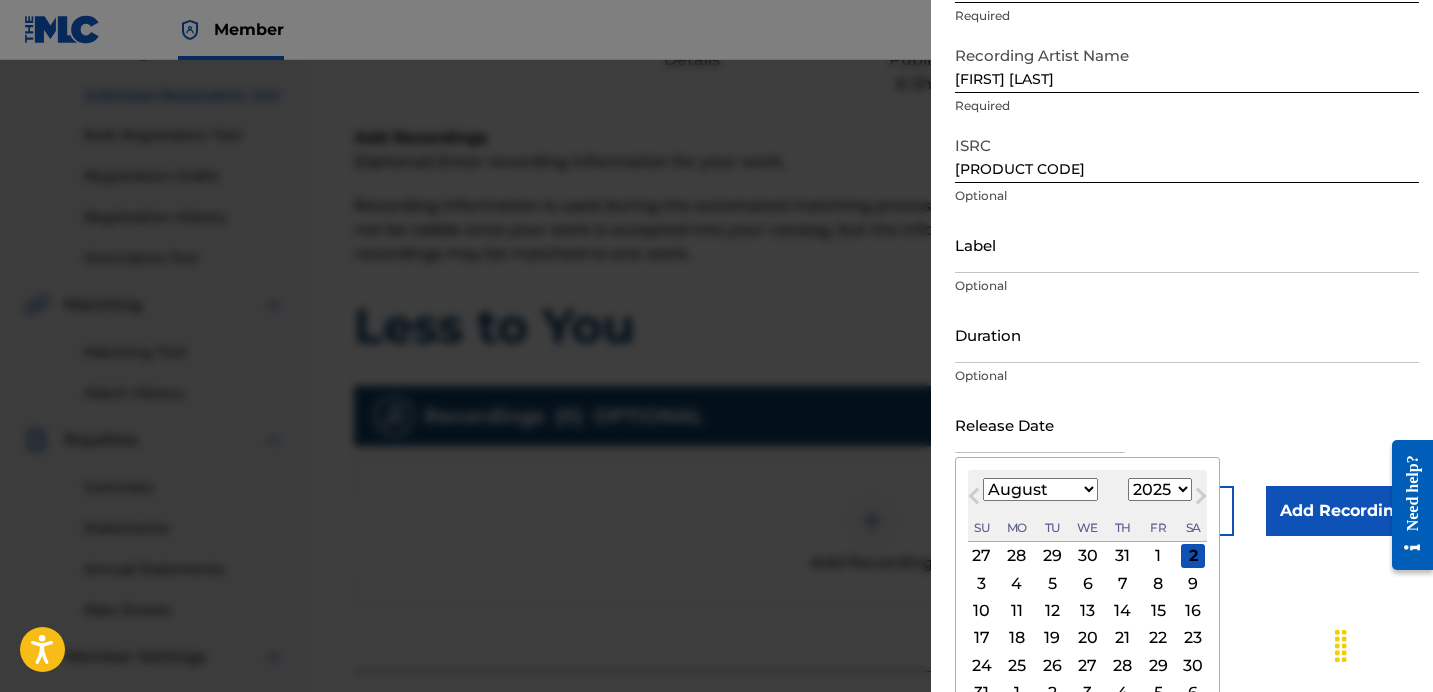 scroll, scrollTop: 225, scrollLeft: 0, axis: vertical 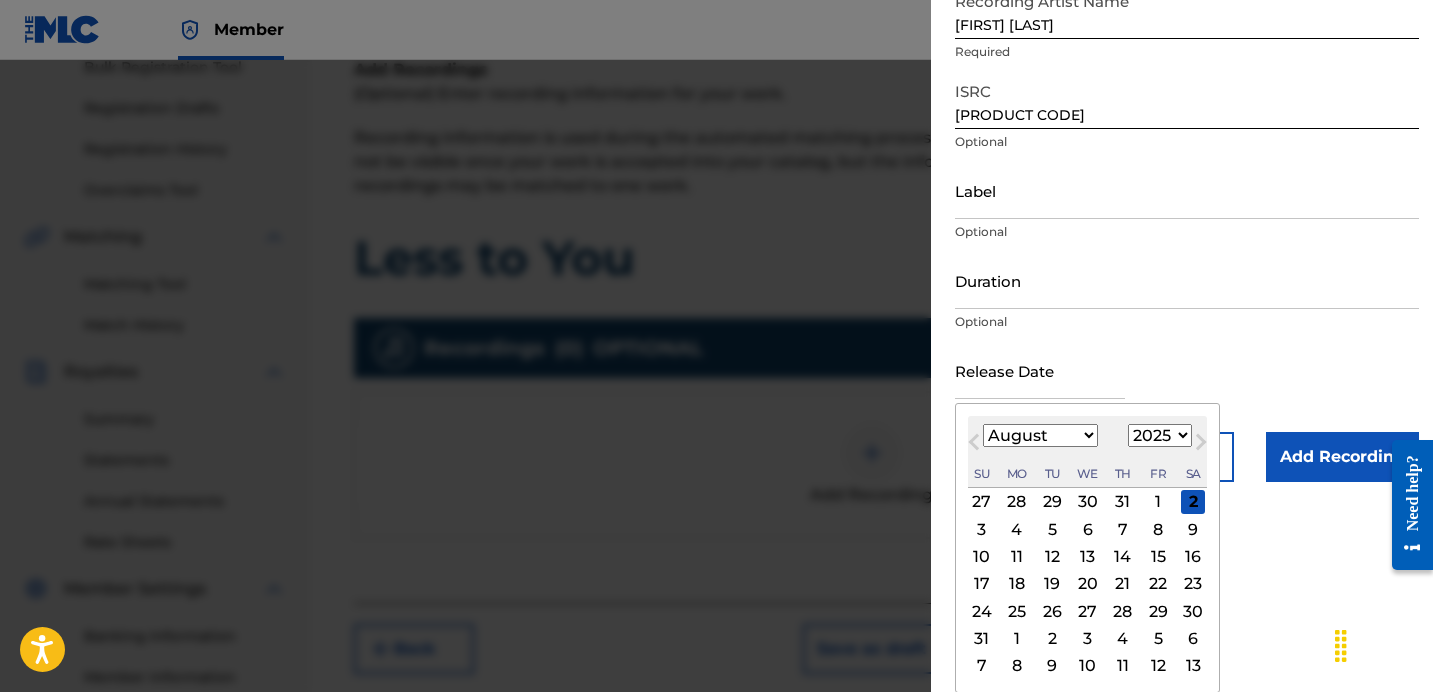click on "20" at bounding box center (1088, 584) 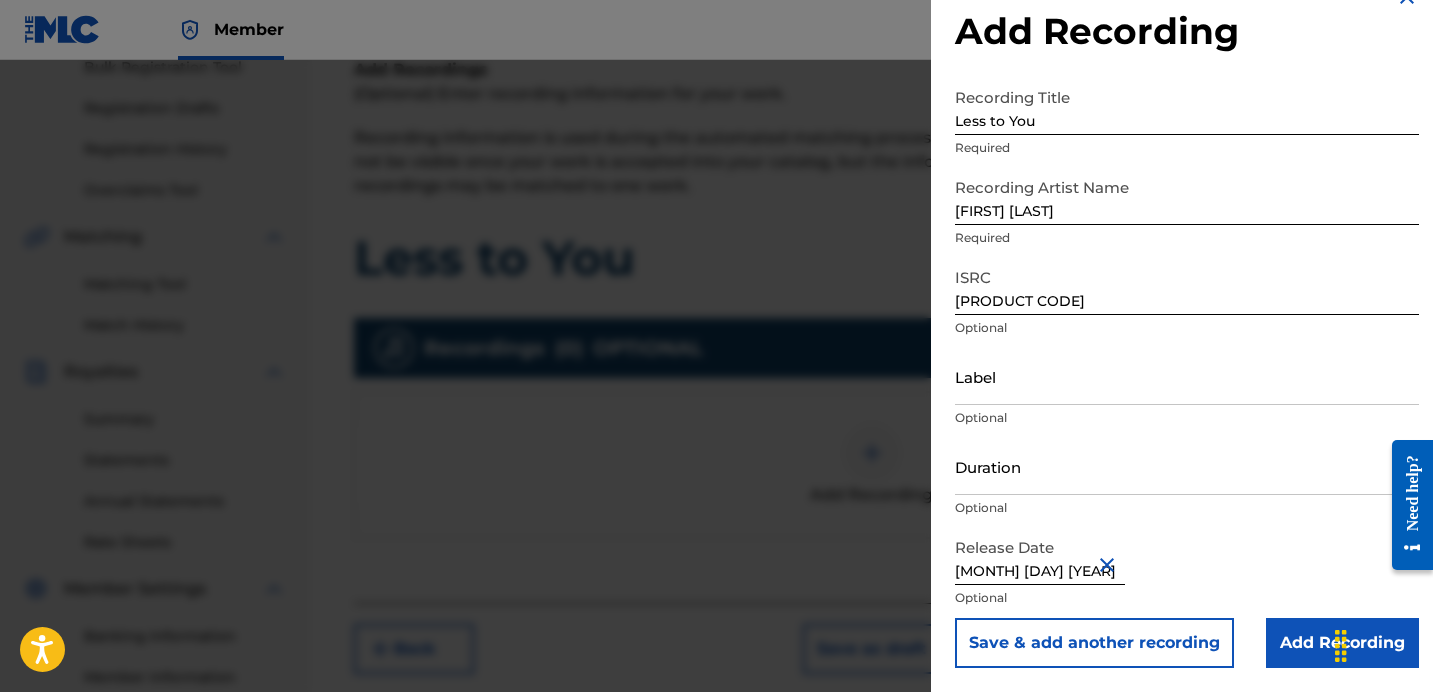 scroll, scrollTop: 39, scrollLeft: 0, axis: vertical 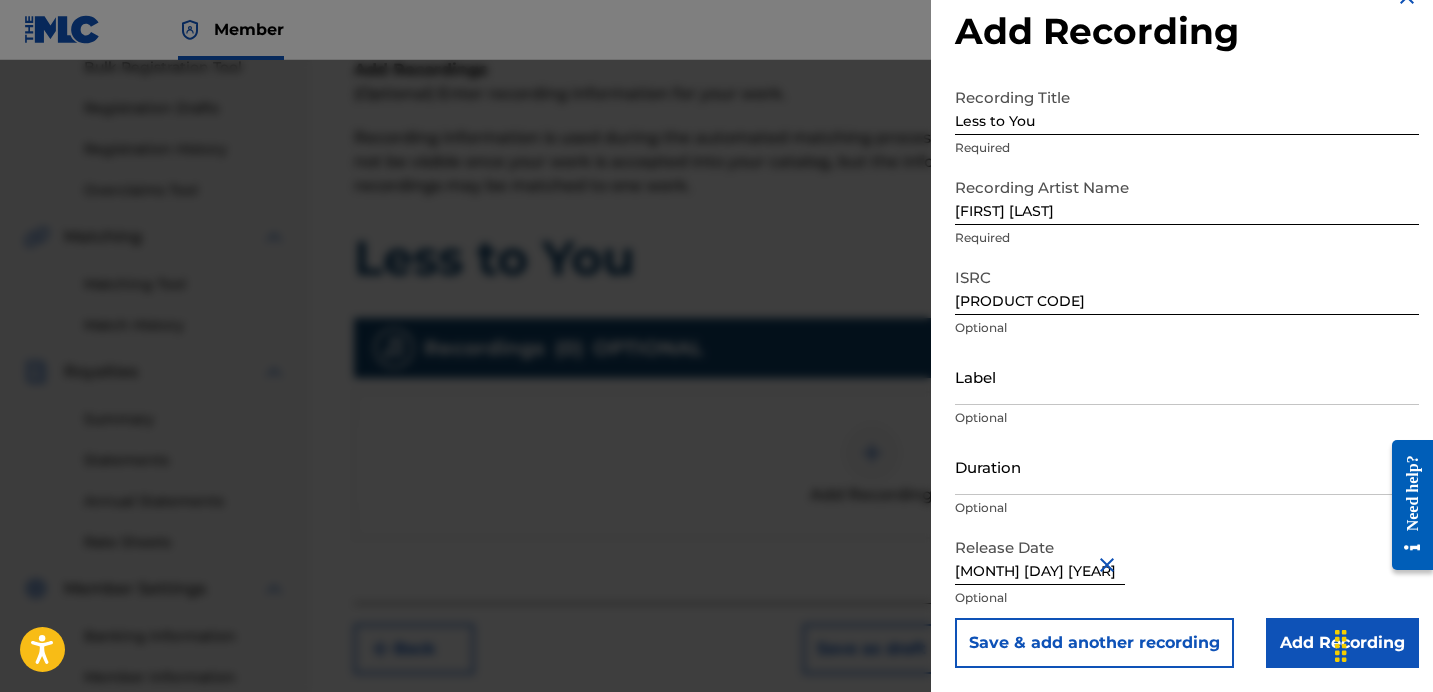 click on "Add Recording" at bounding box center [1342, 643] 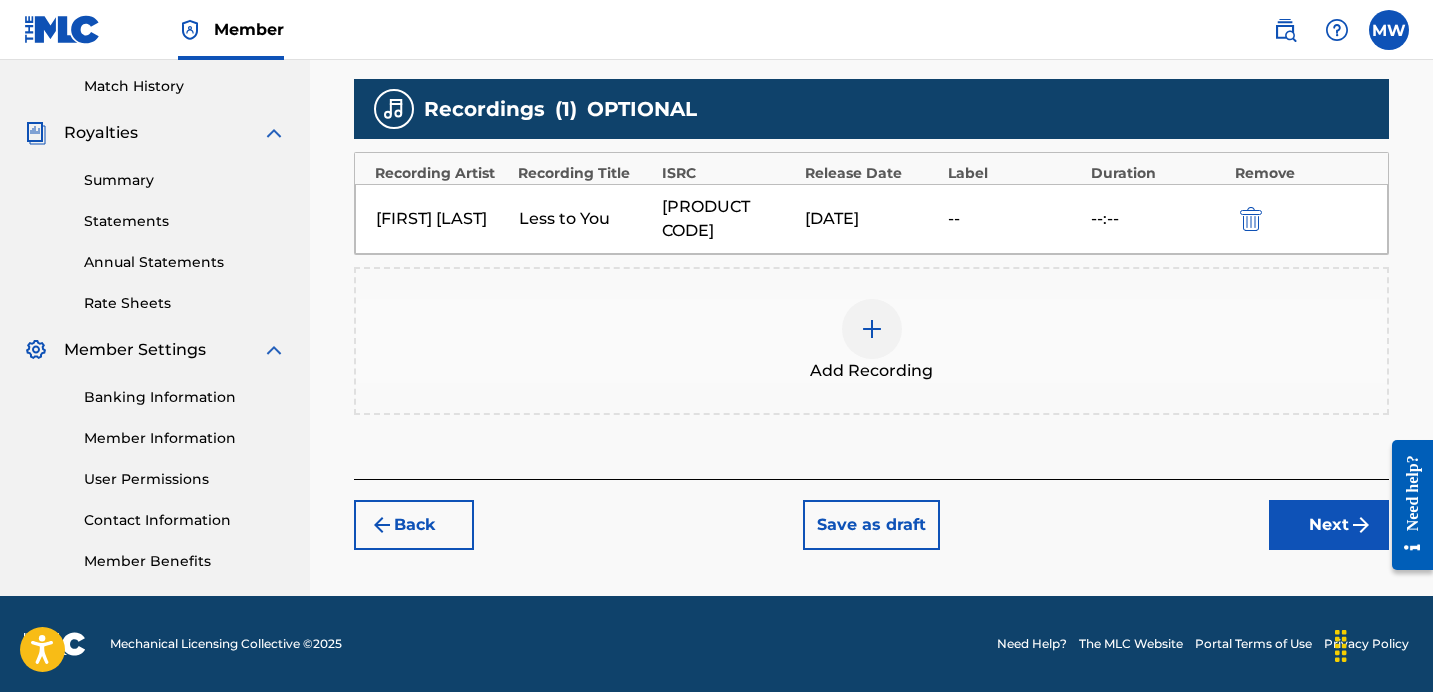 click on "Next" at bounding box center [1329, 525] 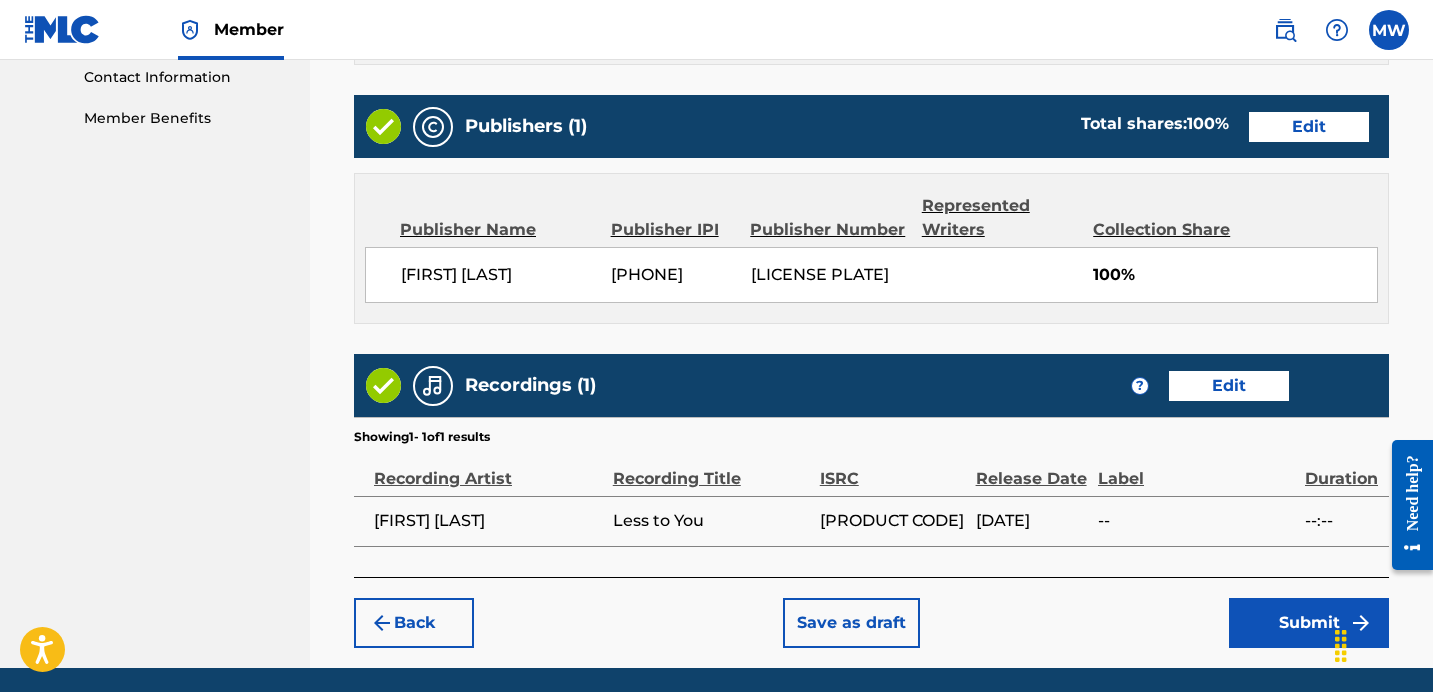 scroll, scrollTop: 1061, scrollLeft: 0, axis: vertical 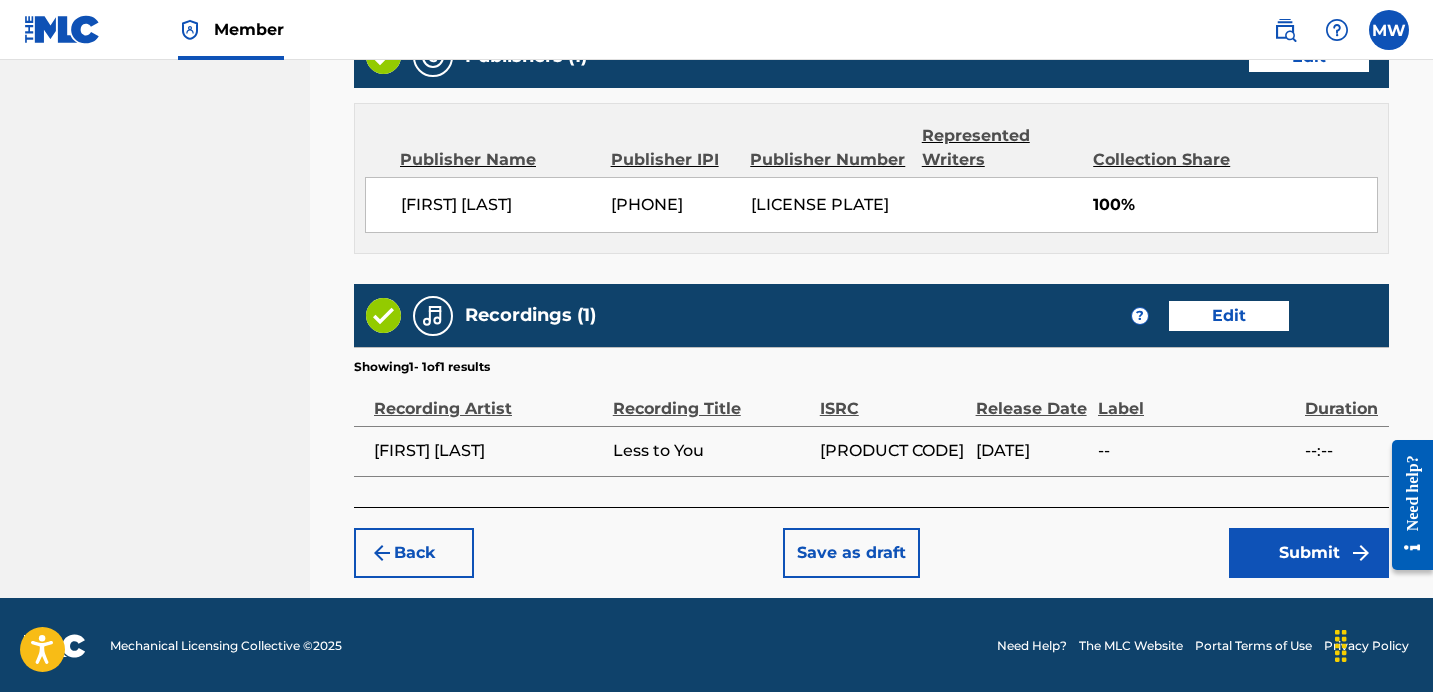 click on "Submit" at bounding box center (1309, 553) 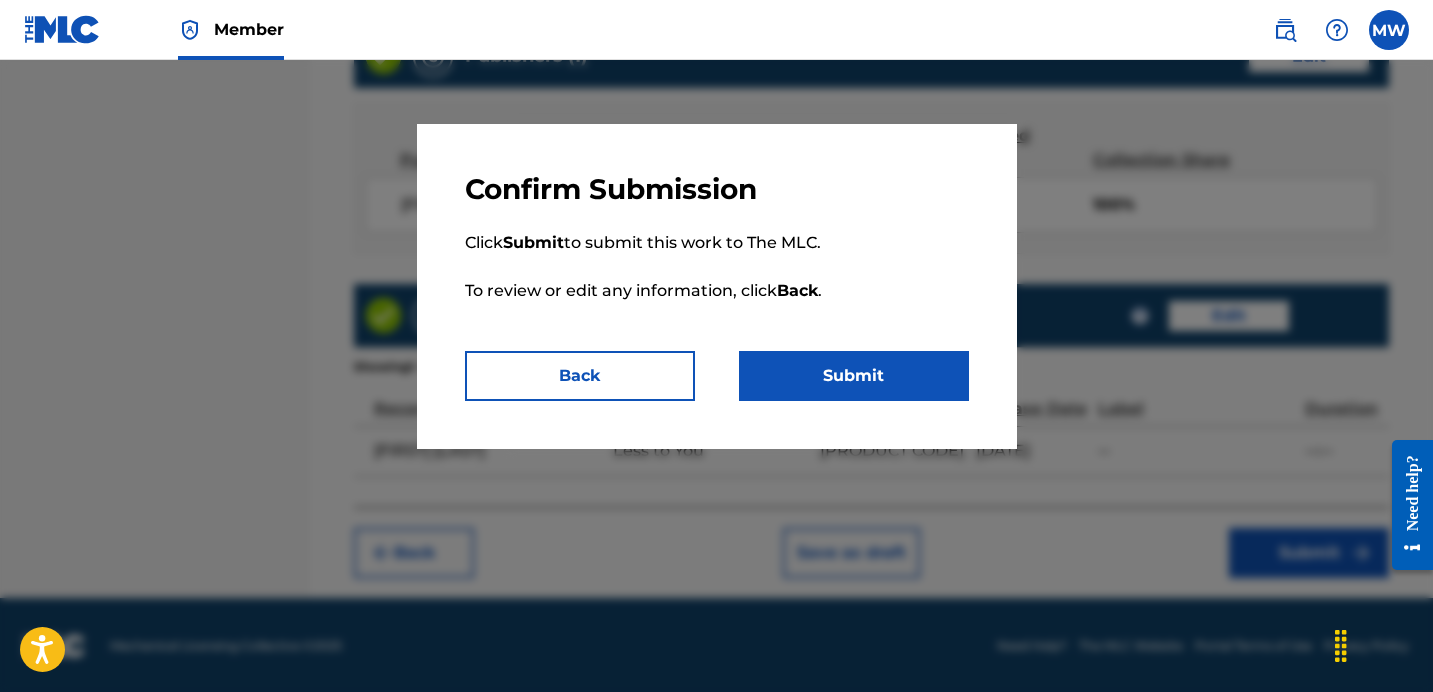 click on "Submit" at bounding box center [854, 376] 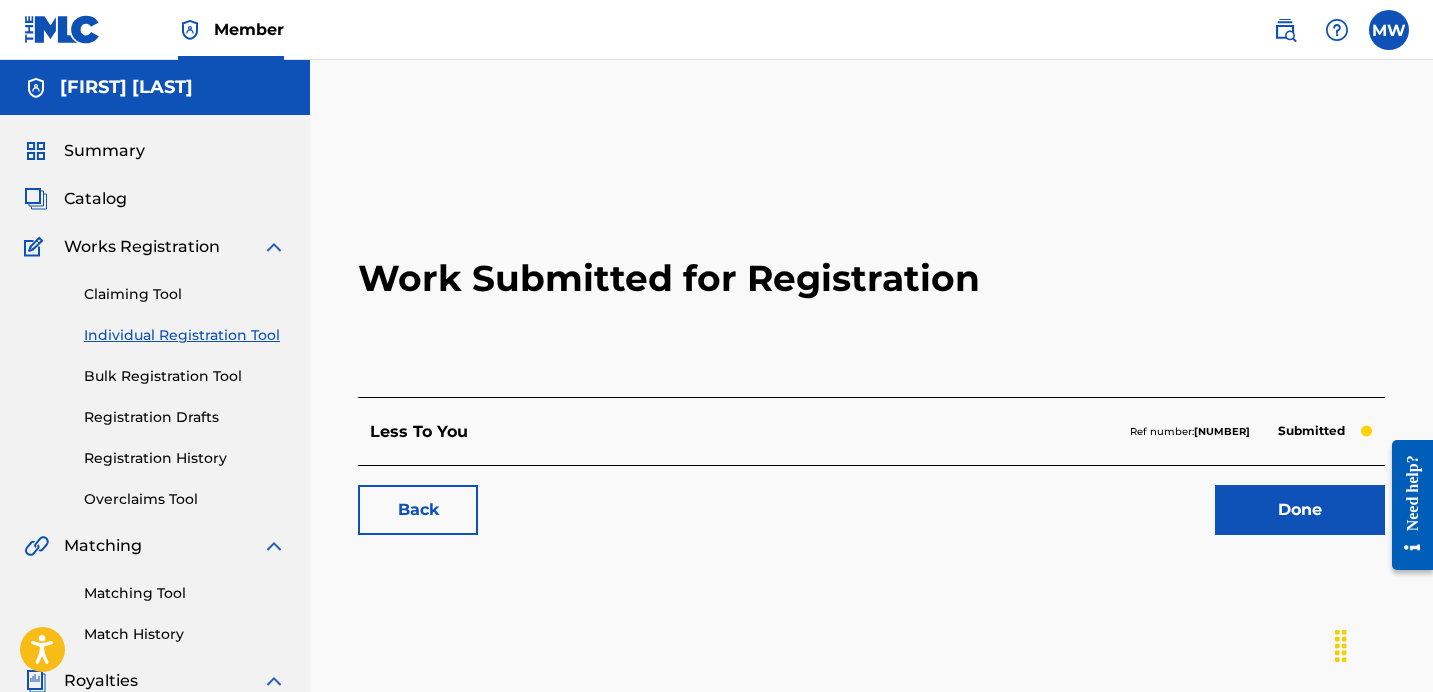 click on "Done" at bounding box center (1300, 510) 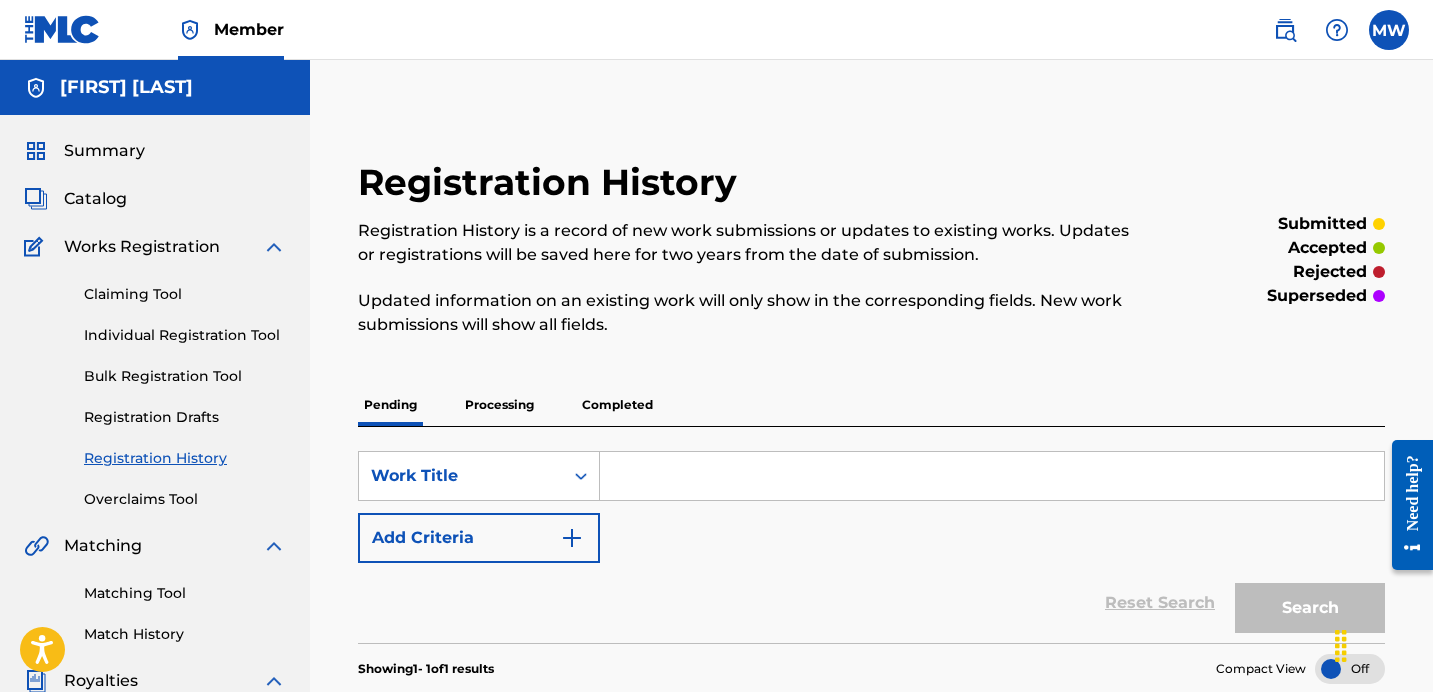 click on "Processing" at bounding box center (499, 405) 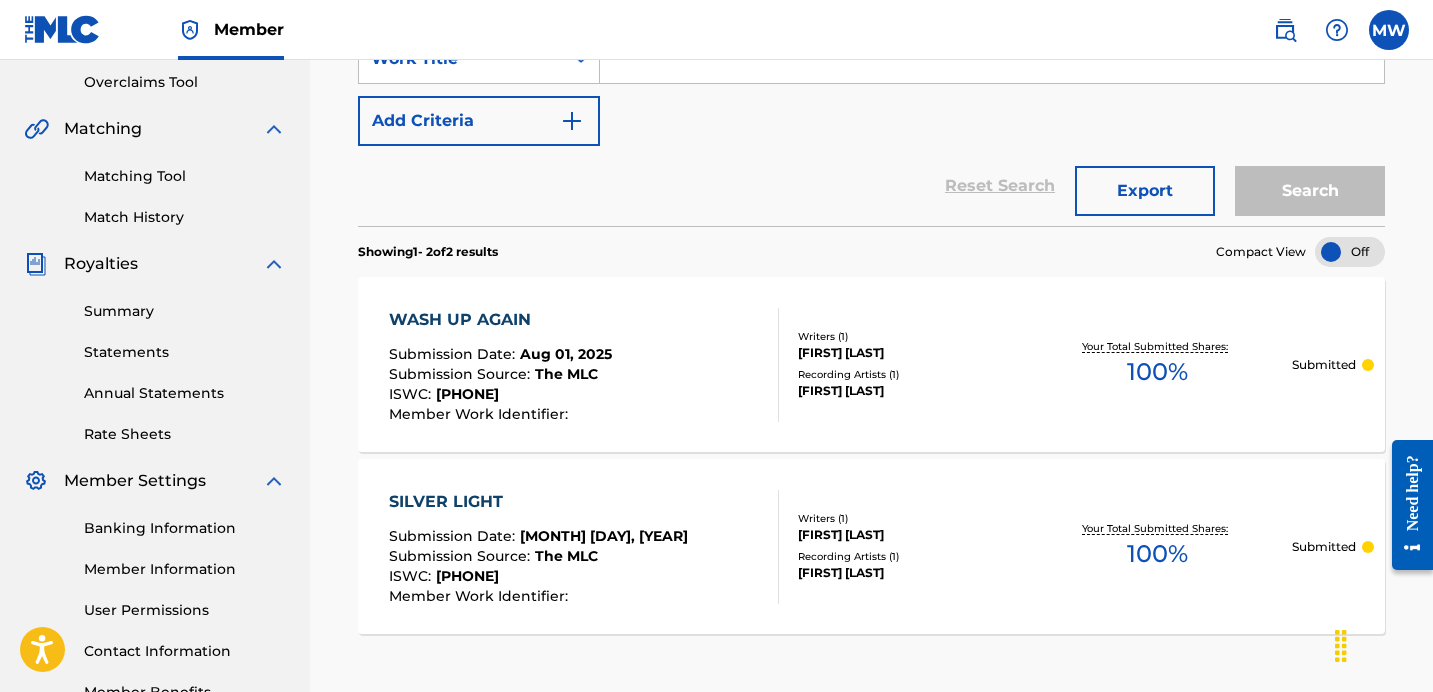 scroll, scrollTop: 431, scrollLeft: 0, axis: vertical 